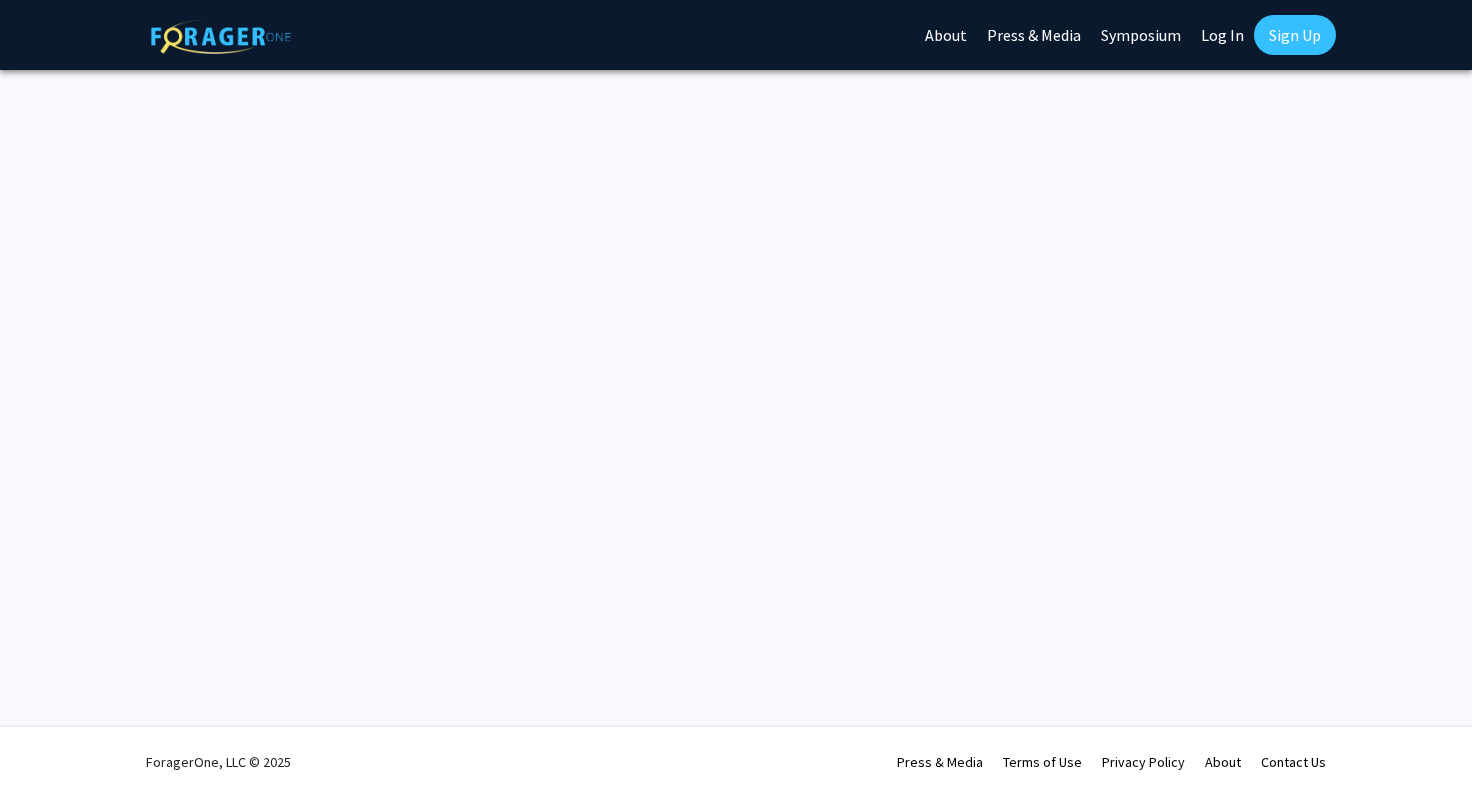 scroll, scrollTop: 0, scrollLeft: 0, axis: both 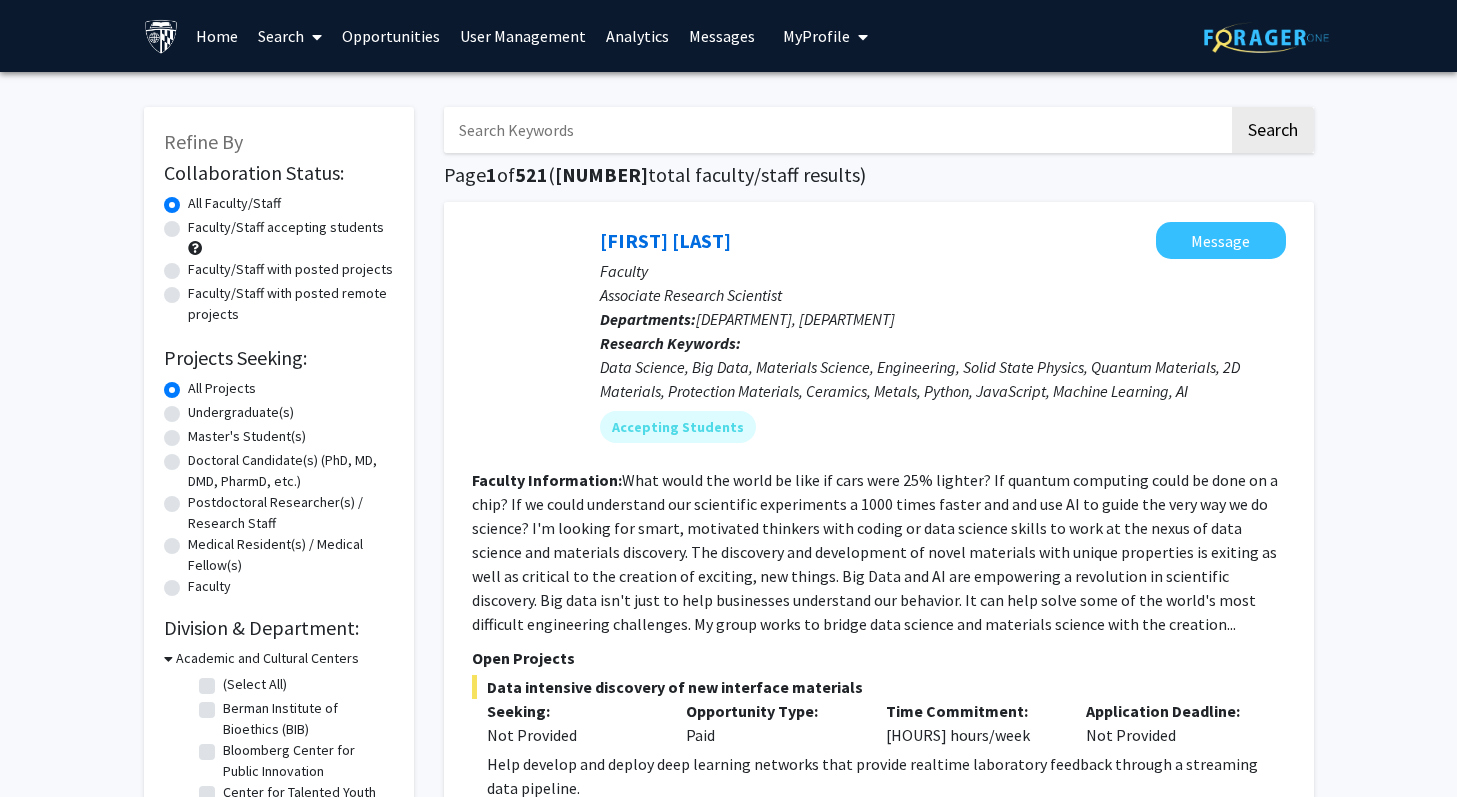 click on "User Management" at bounding box center [523, 36] 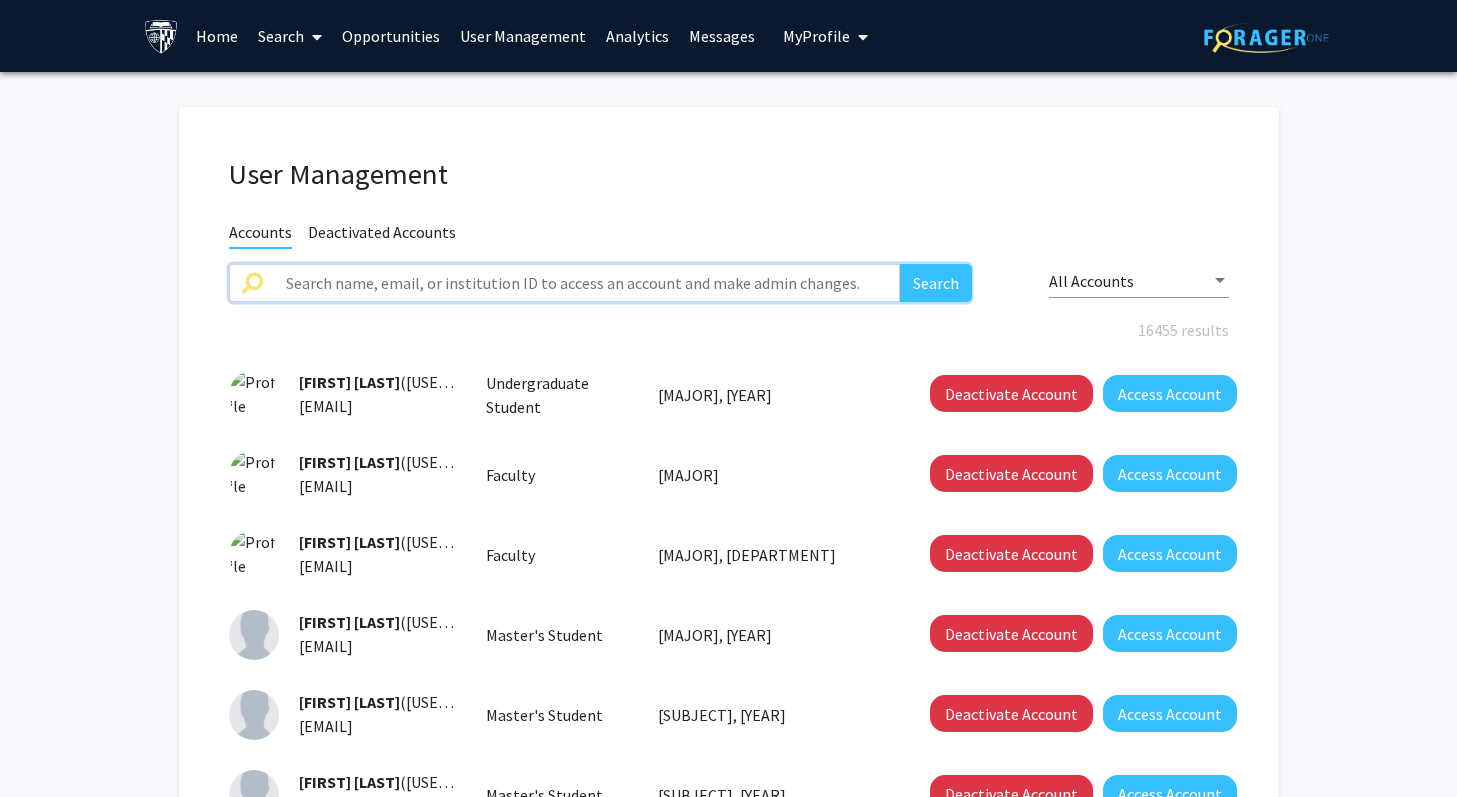 click at bounding box center [587, 283] 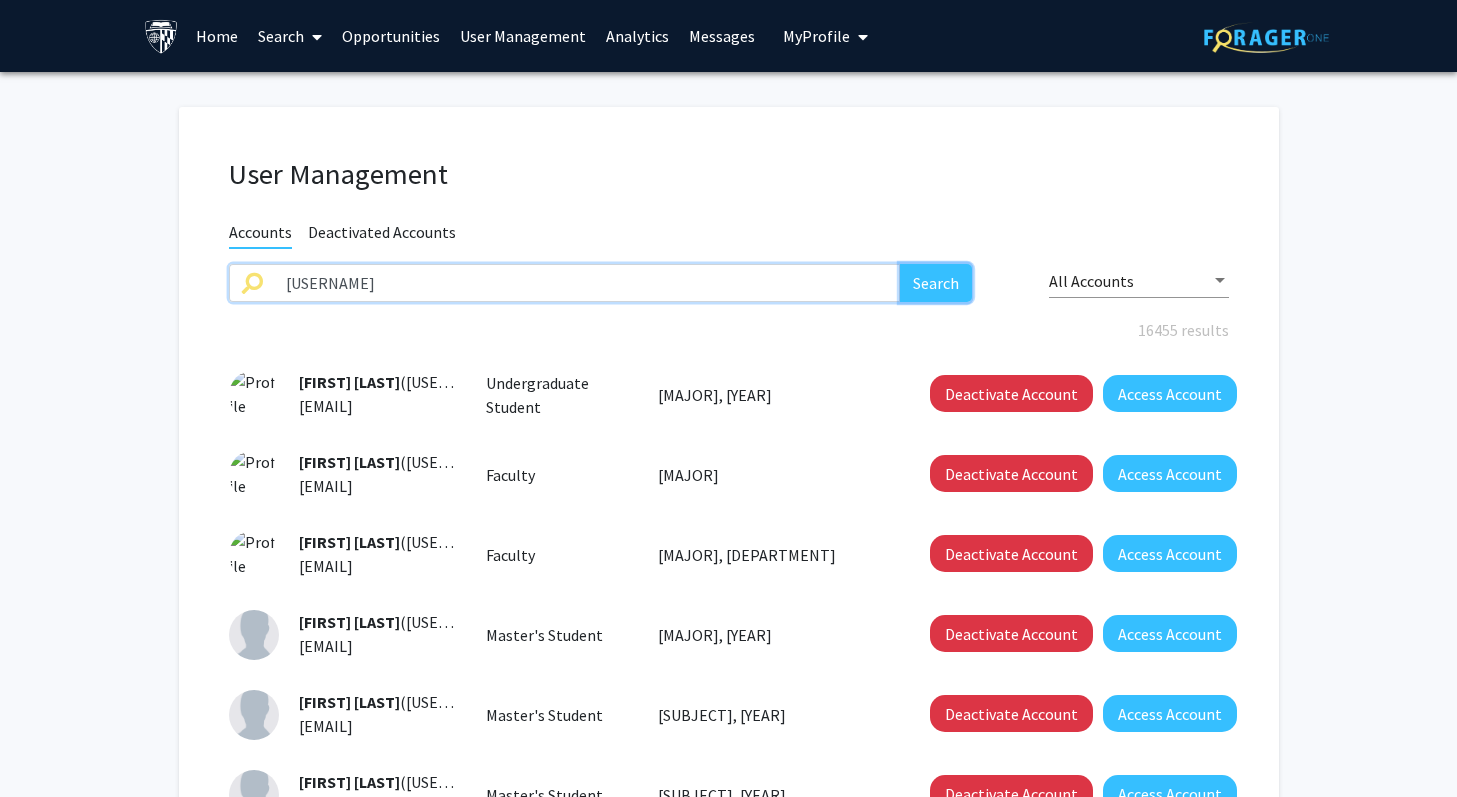 click on "Search" at bounding box center (936, 283) 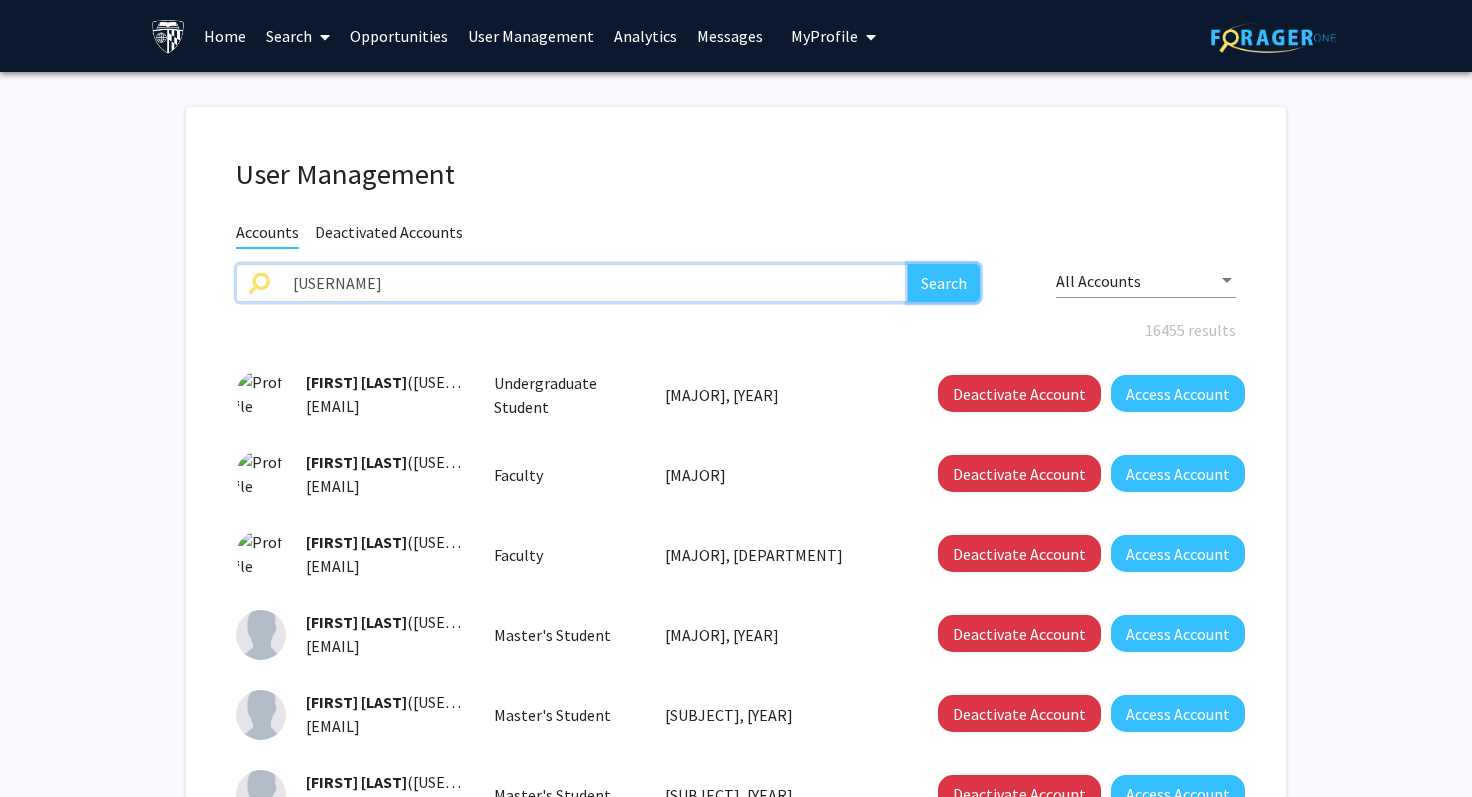 click on "Search" at bounding box center [944, 283] 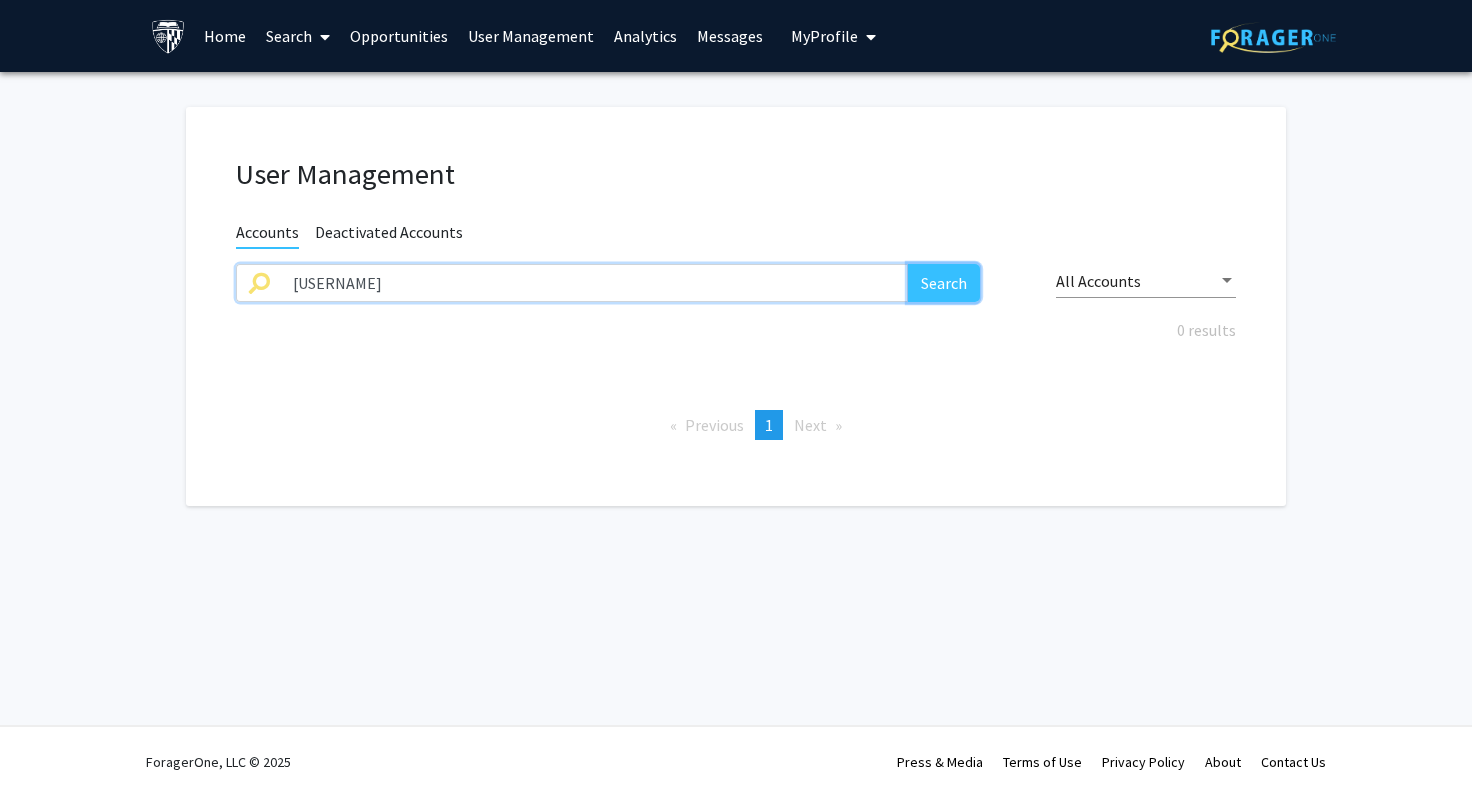 click on "Search" at bounding box center (944, 283) 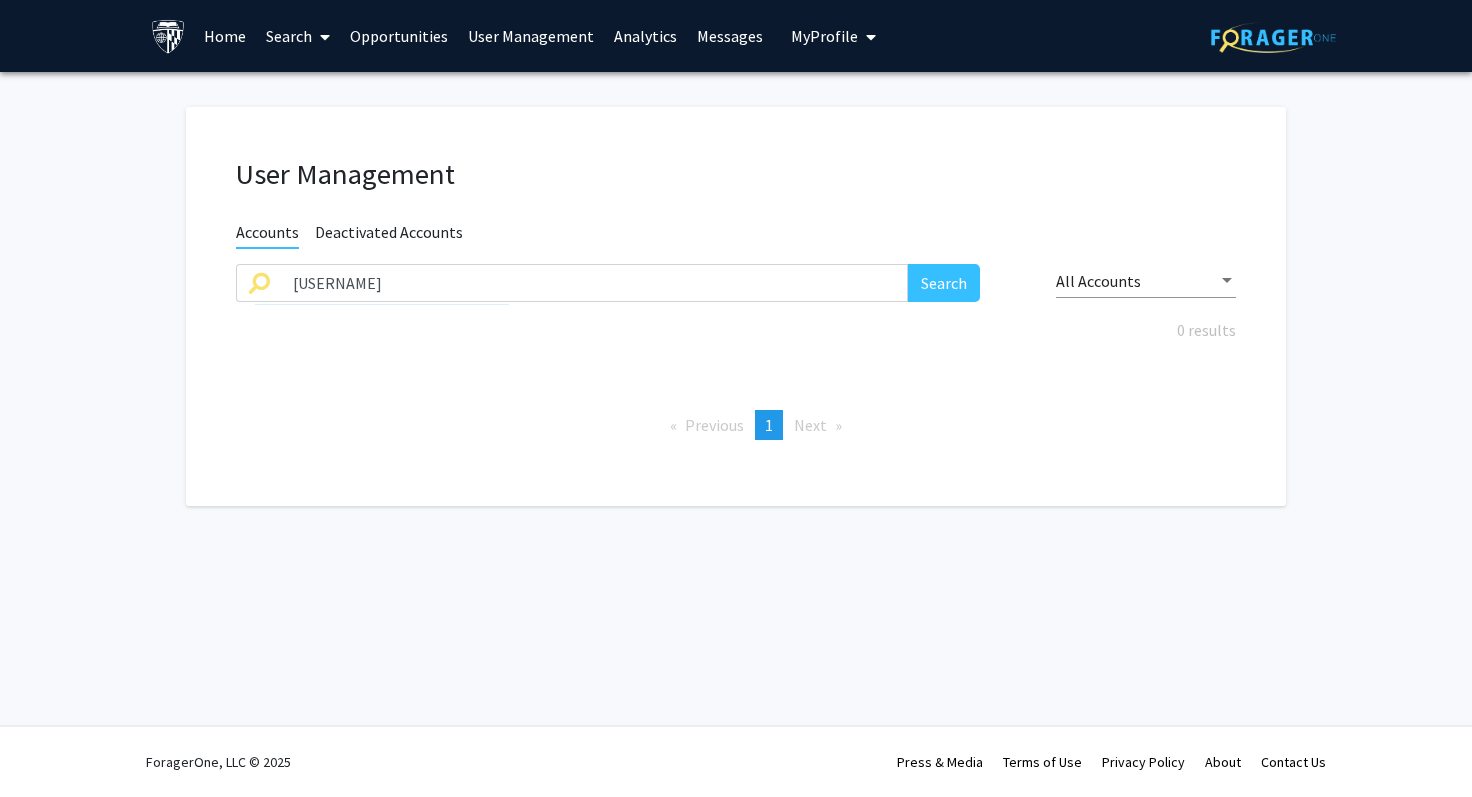 click on "Deactivated Accounts" at bounding box center [389, 234] 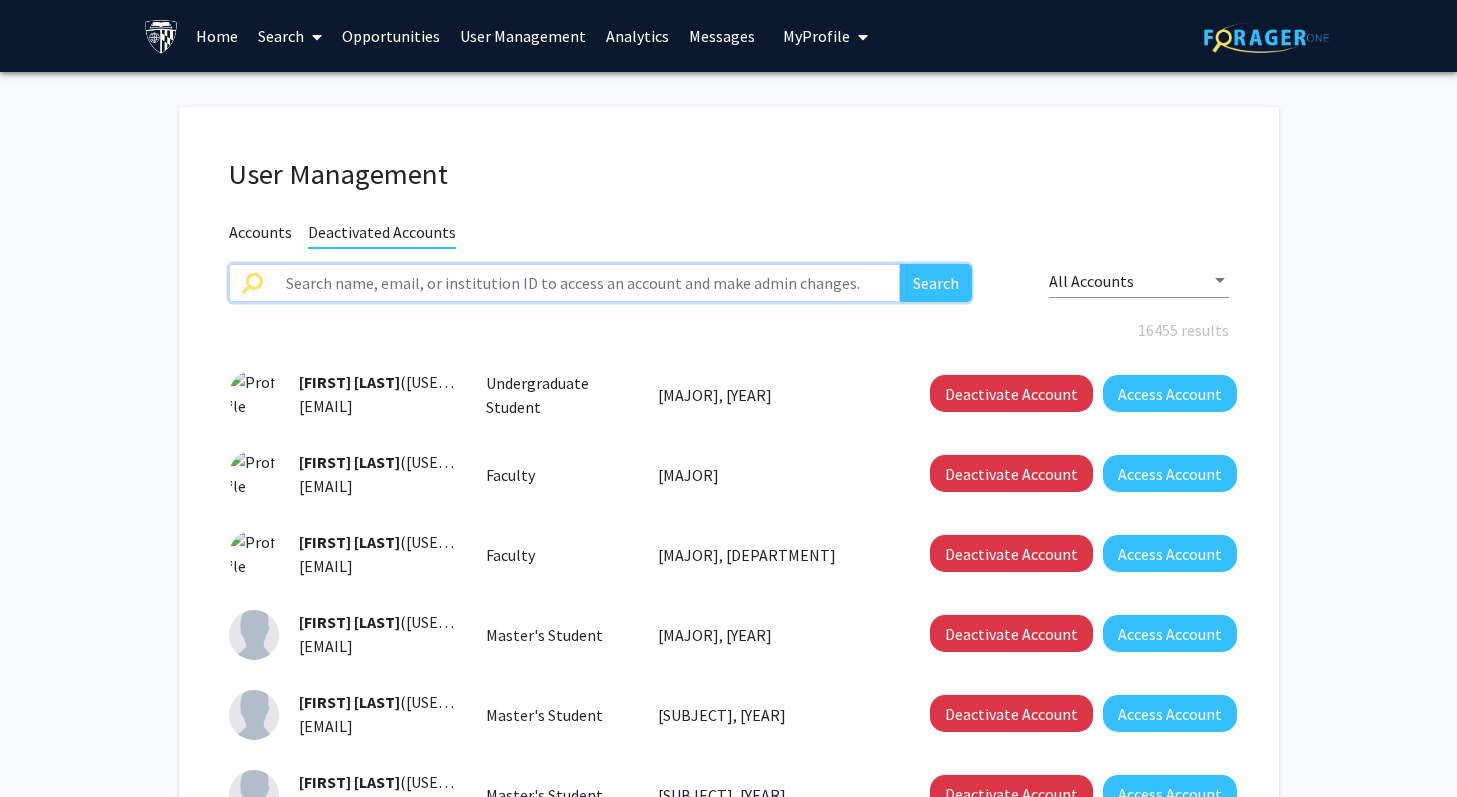 click at bounding box center [587, 283] 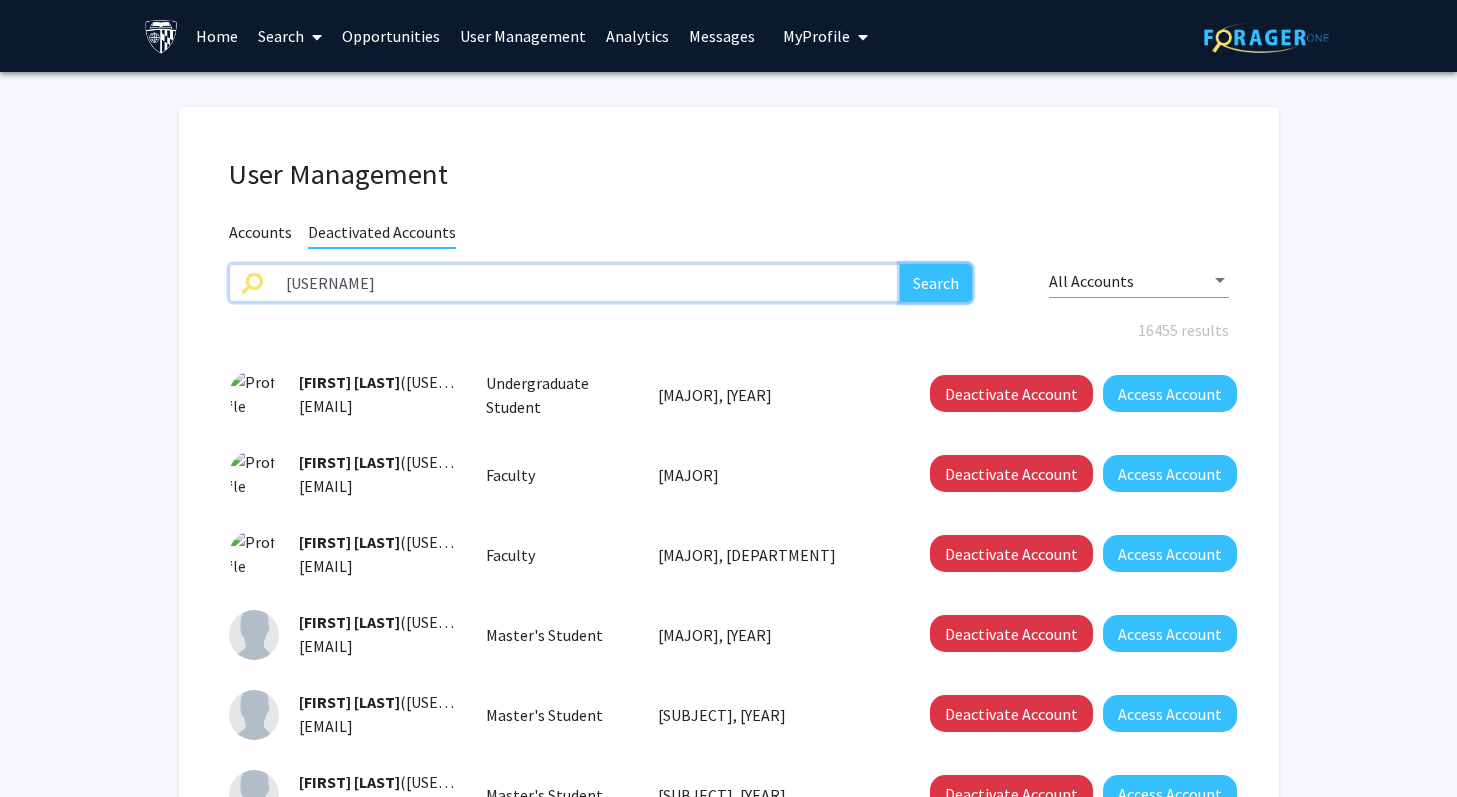 click on "Search" at bounding box center [936, 283] 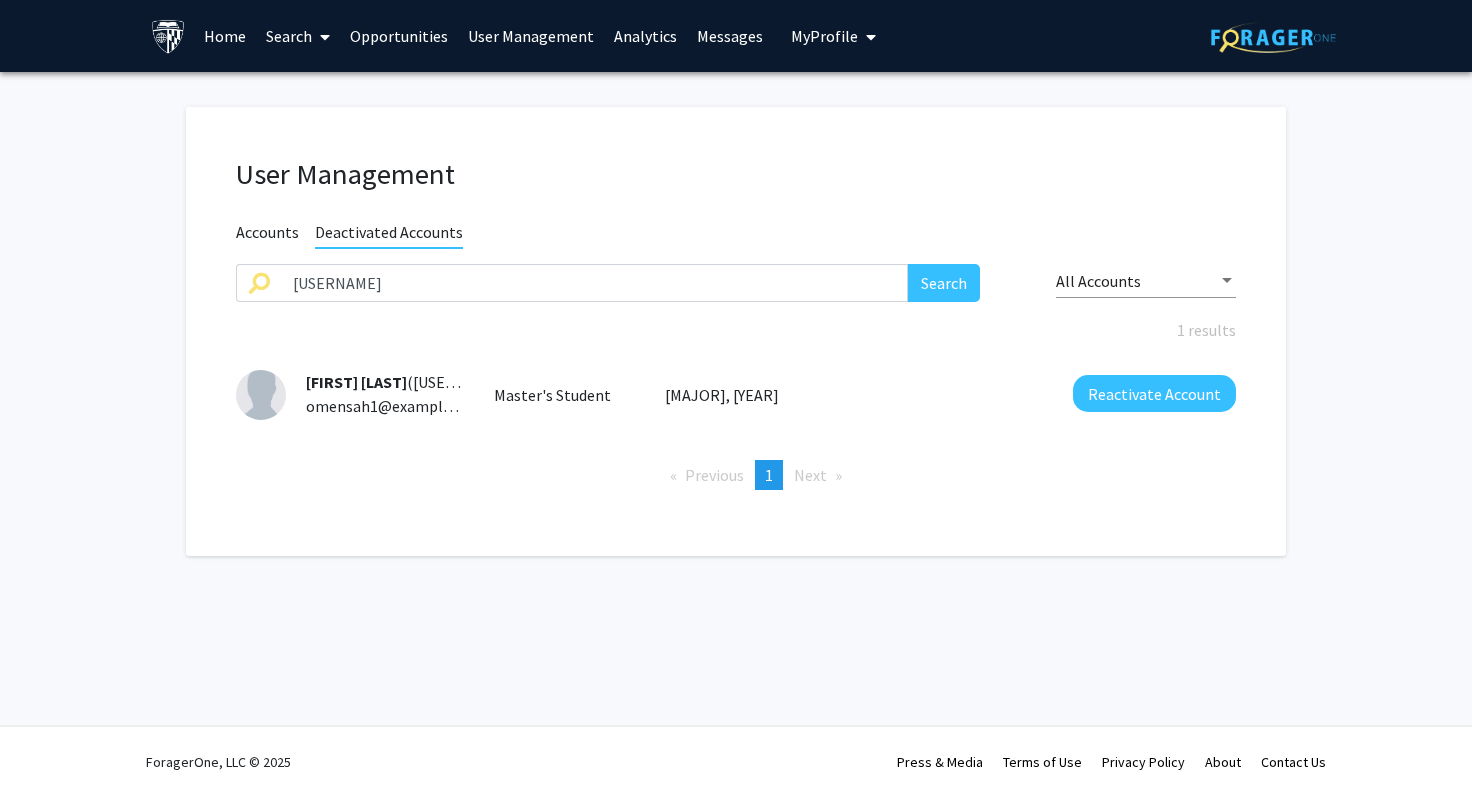 click on "Accounts" at bounding box center [267, 234] 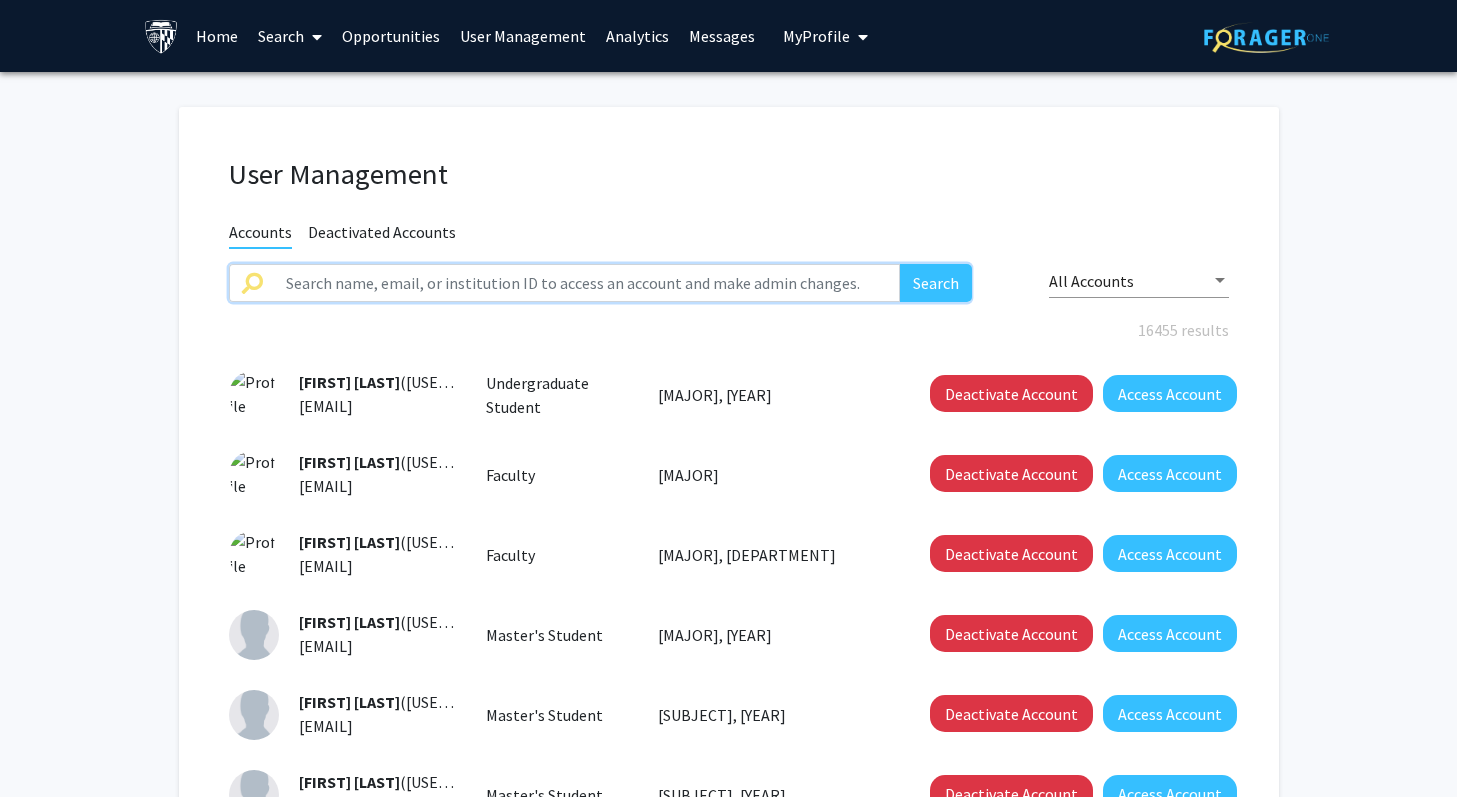 click at bounding box center [587, 283] 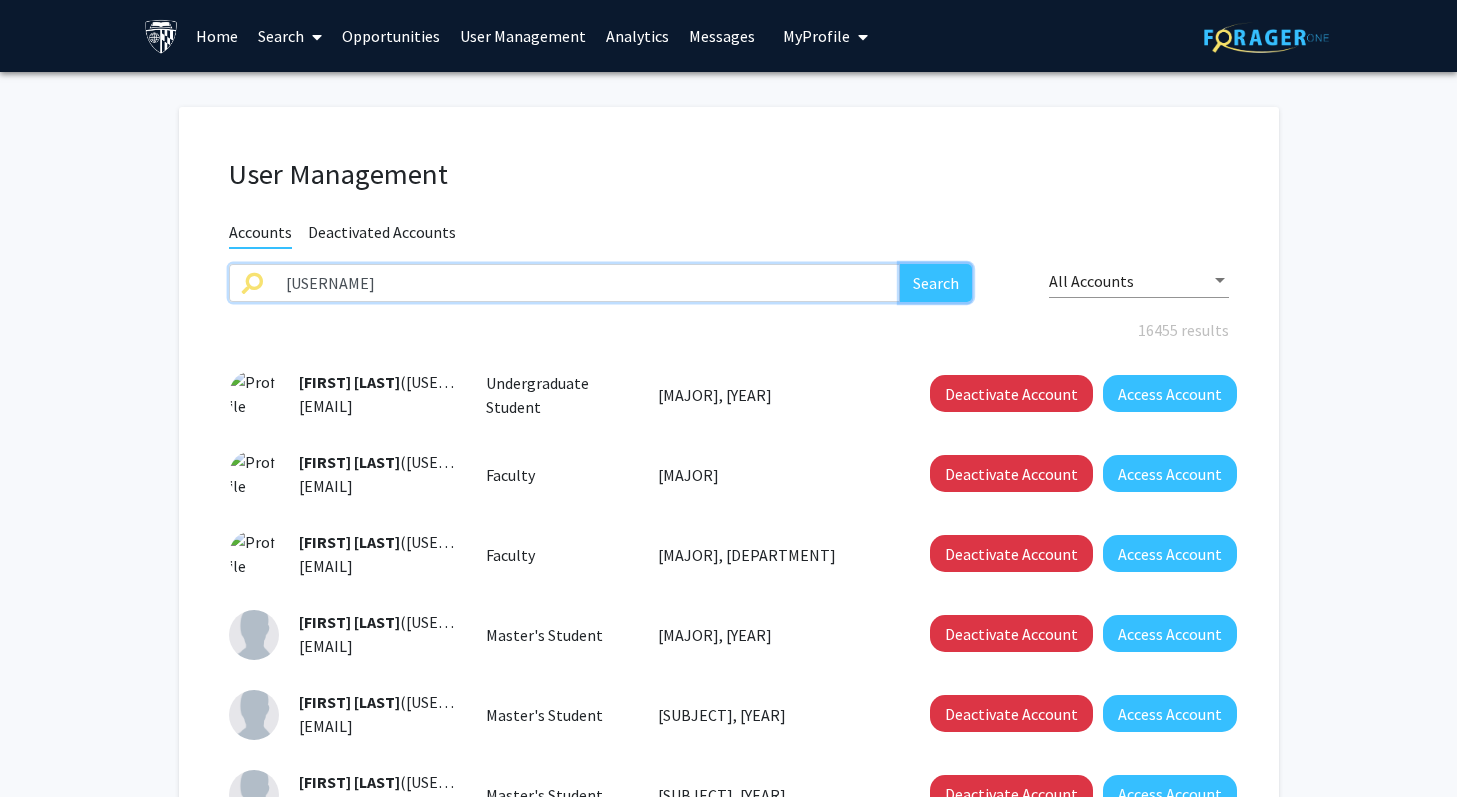 click on "Search" at bounding box center [936, 283] 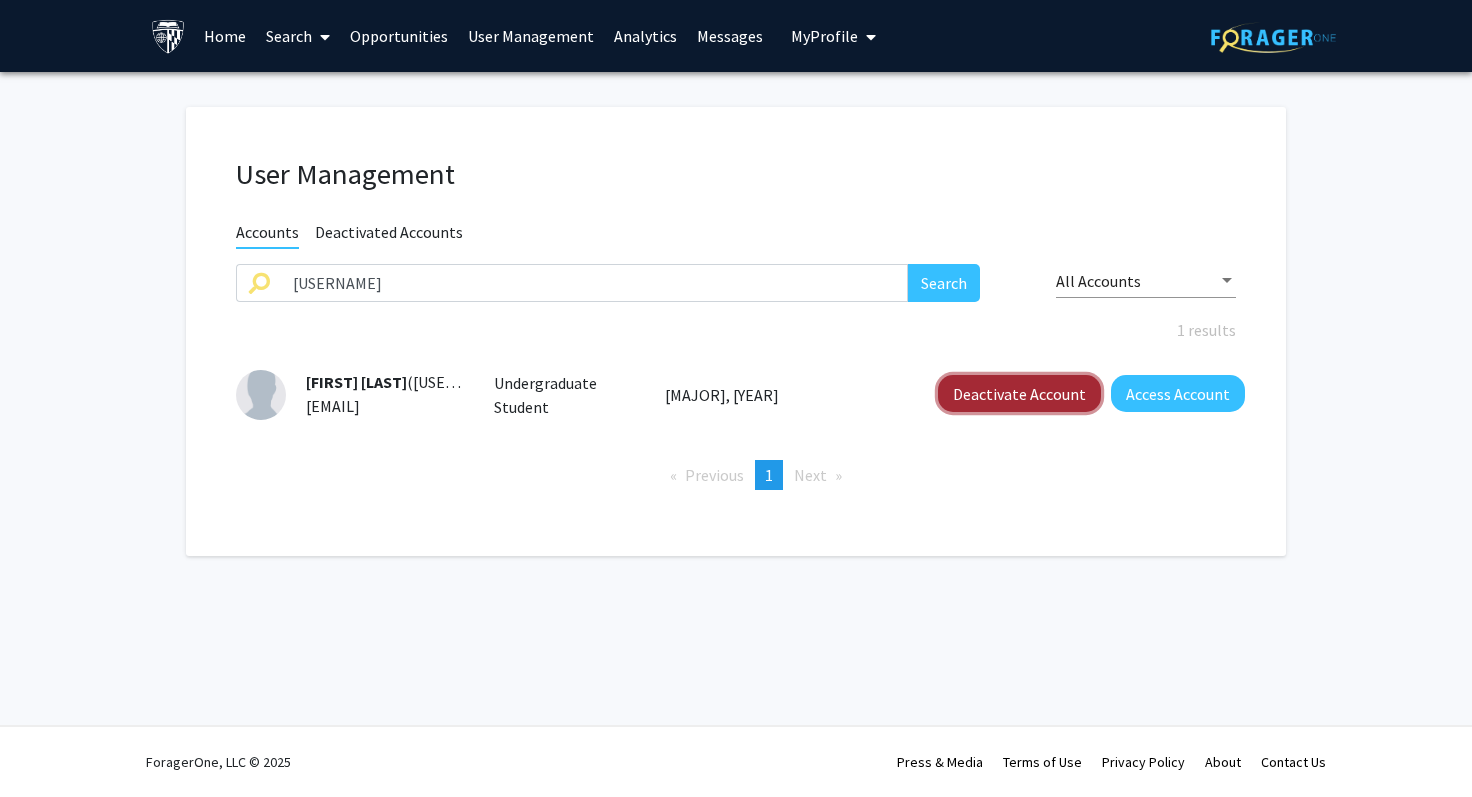 click on "Deactivate Account" at bounding box center (1019, 393) 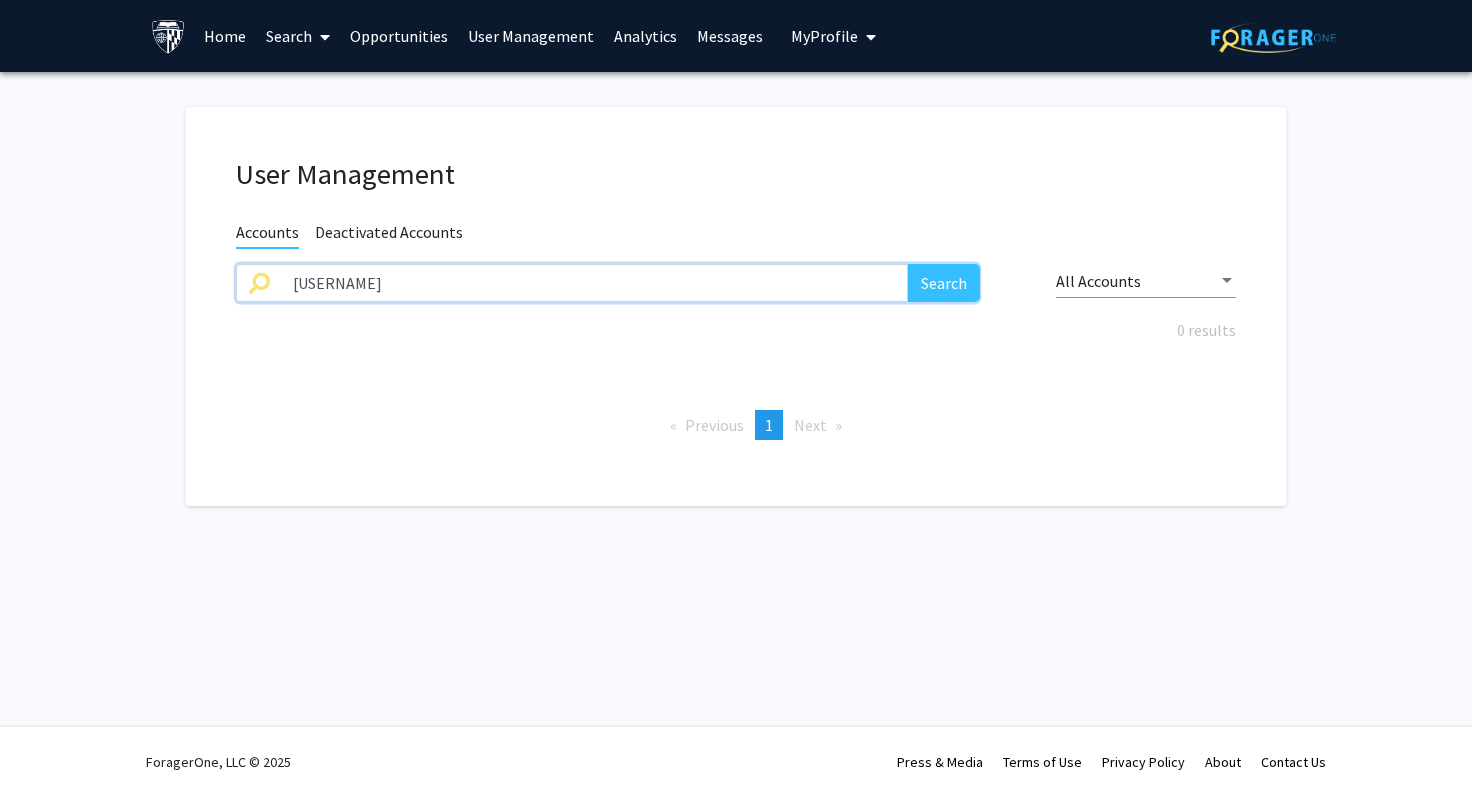 drag, startPoint x: 359, startPoint y: 295, endPoint x: 79, endPoint y: 306, distance: 280.21597 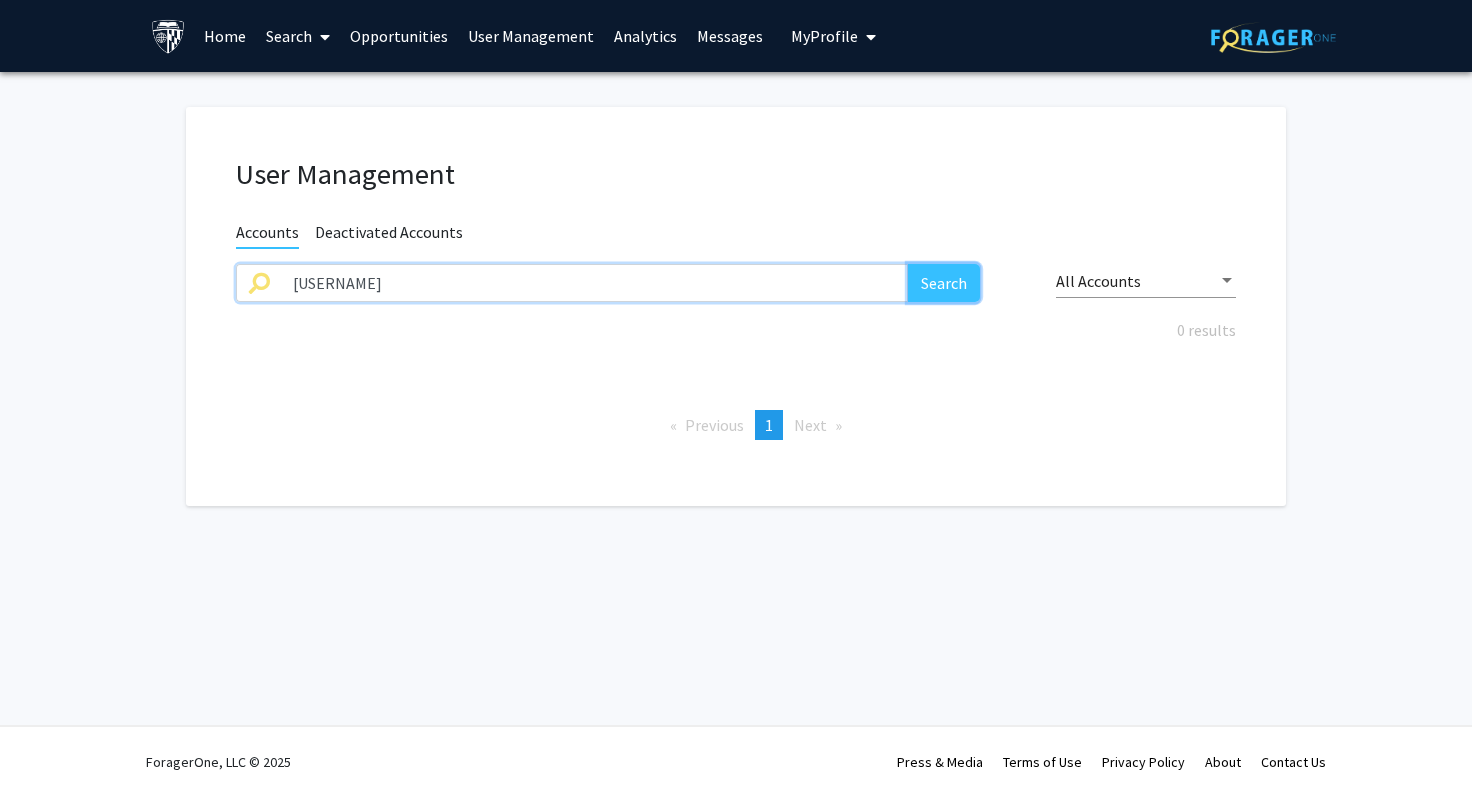 click on "Search" at bounding box center (944, 283) 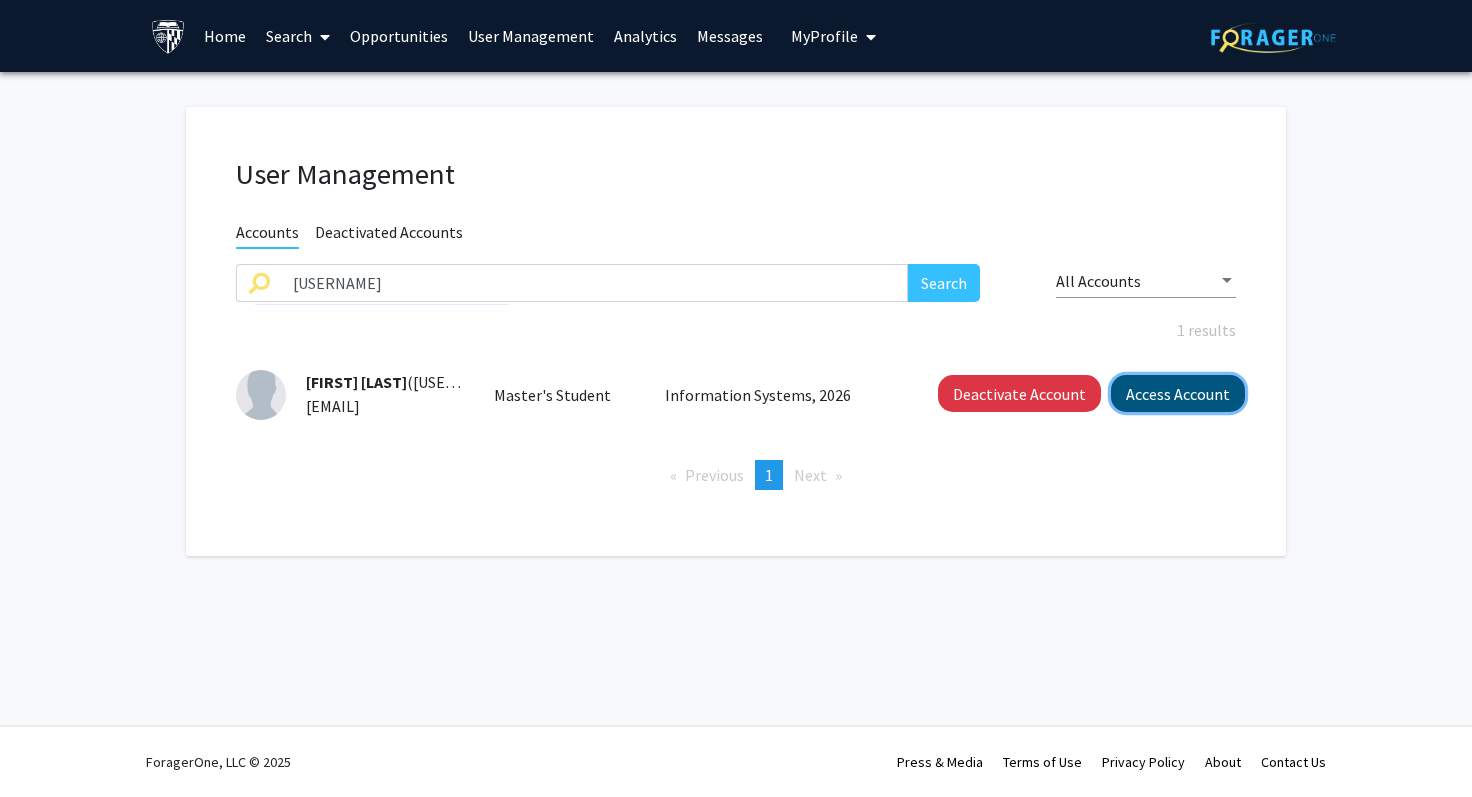 click on "Access Account" at bounding box center [1178, 393] 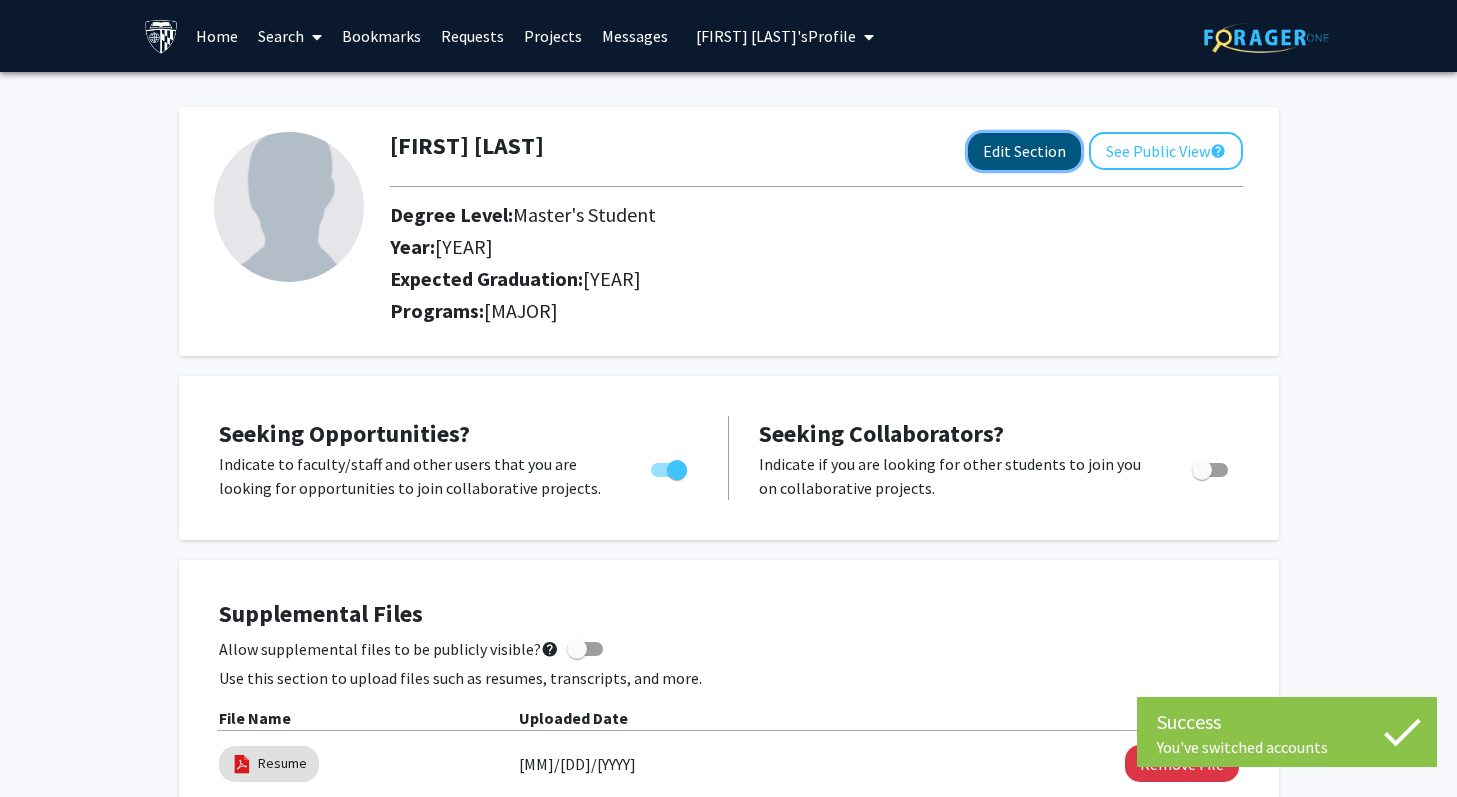 click on "Edit Section" at bounding box center (1024, 151) 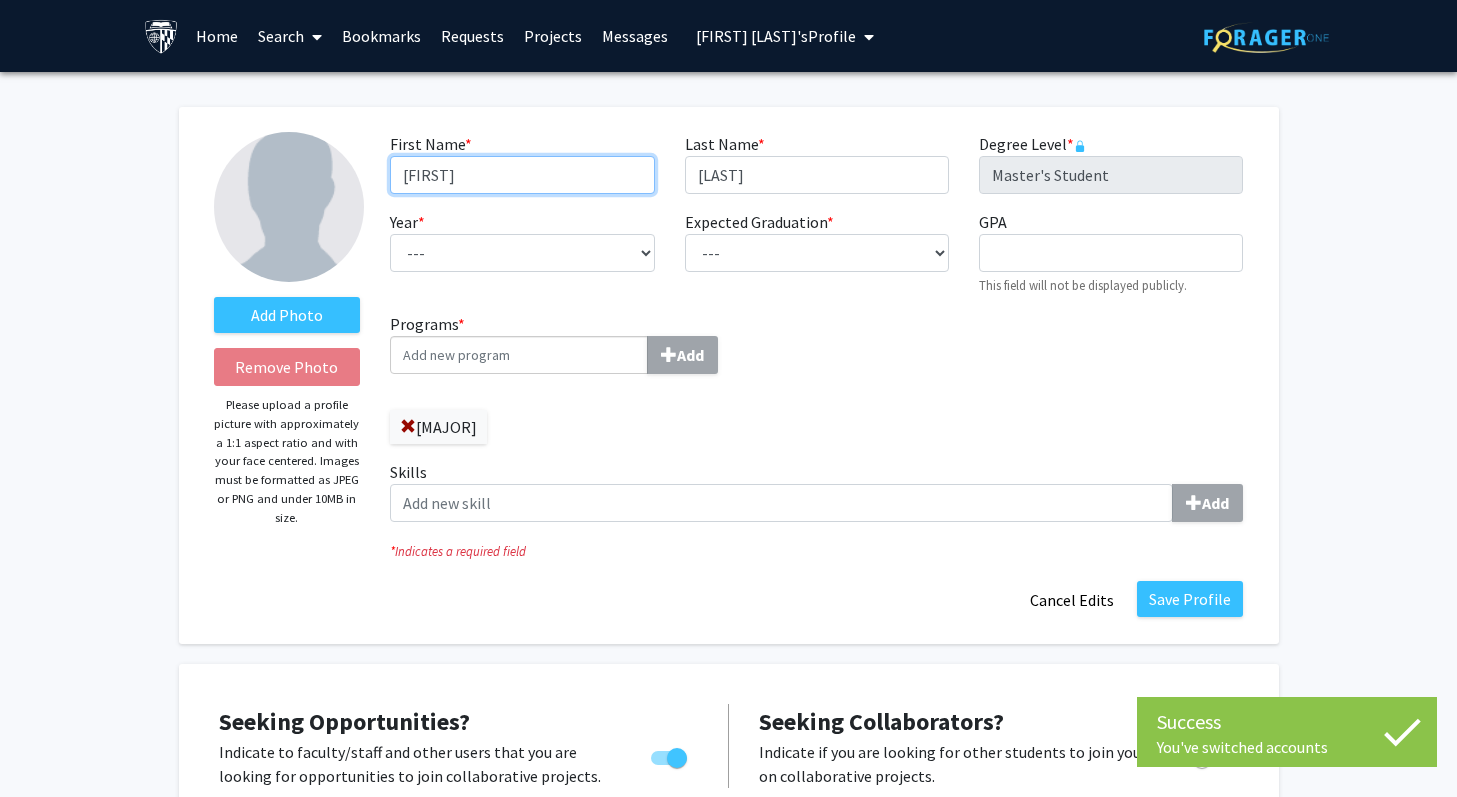 click on "[FIRST]" at bounding box center [522, 175] 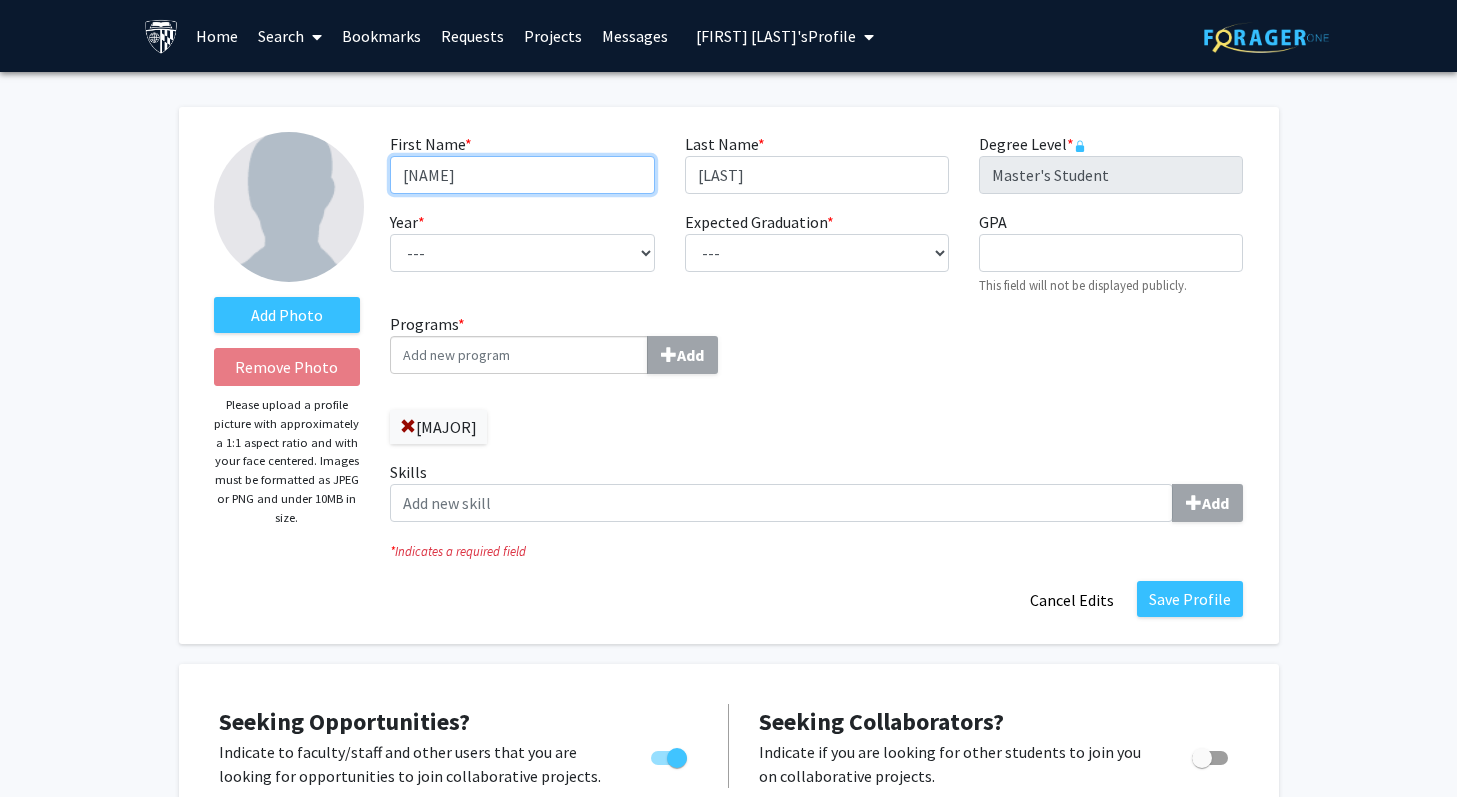 type on "[NAME]" 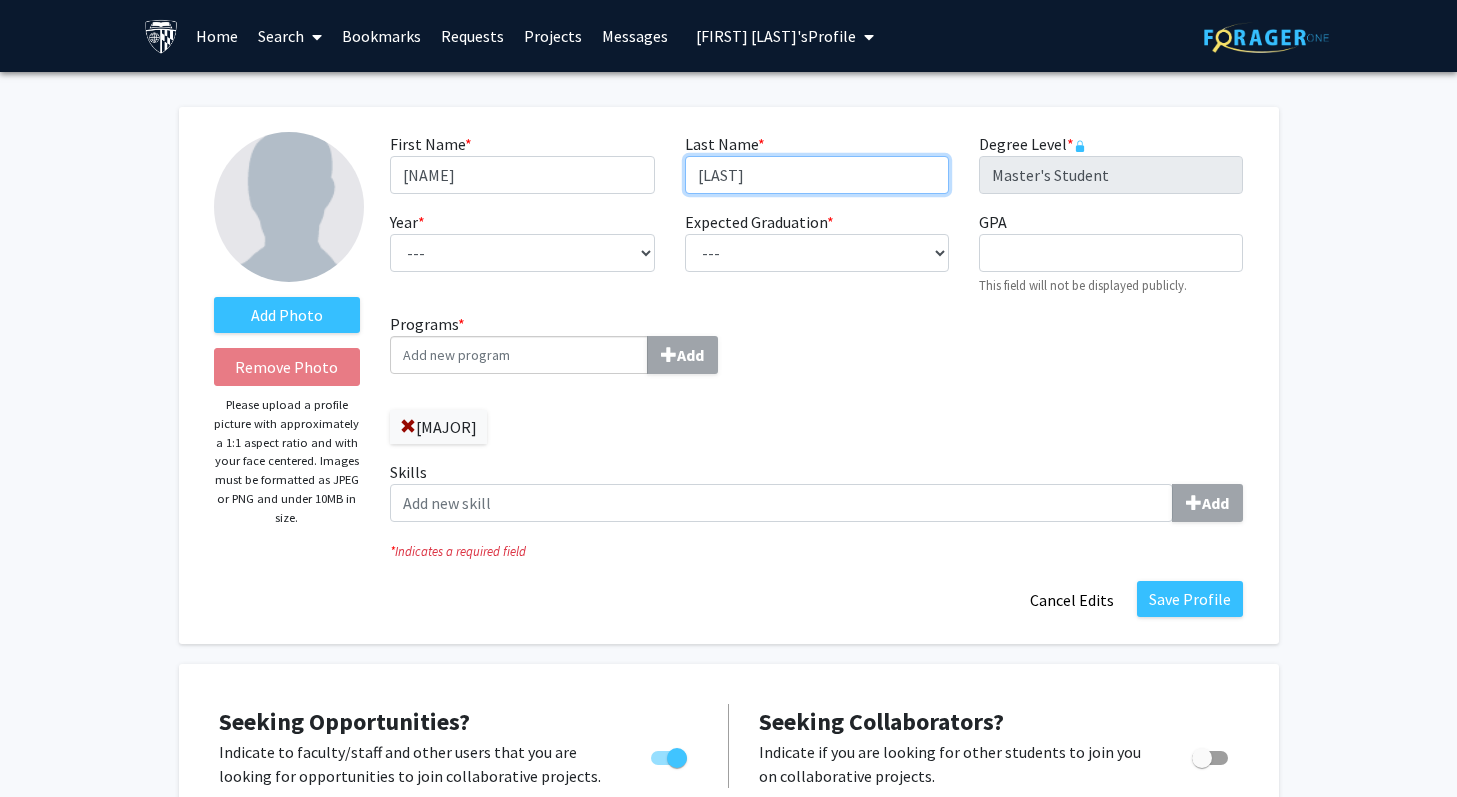 click on "[LAST]" at bounding box center [817, 175] 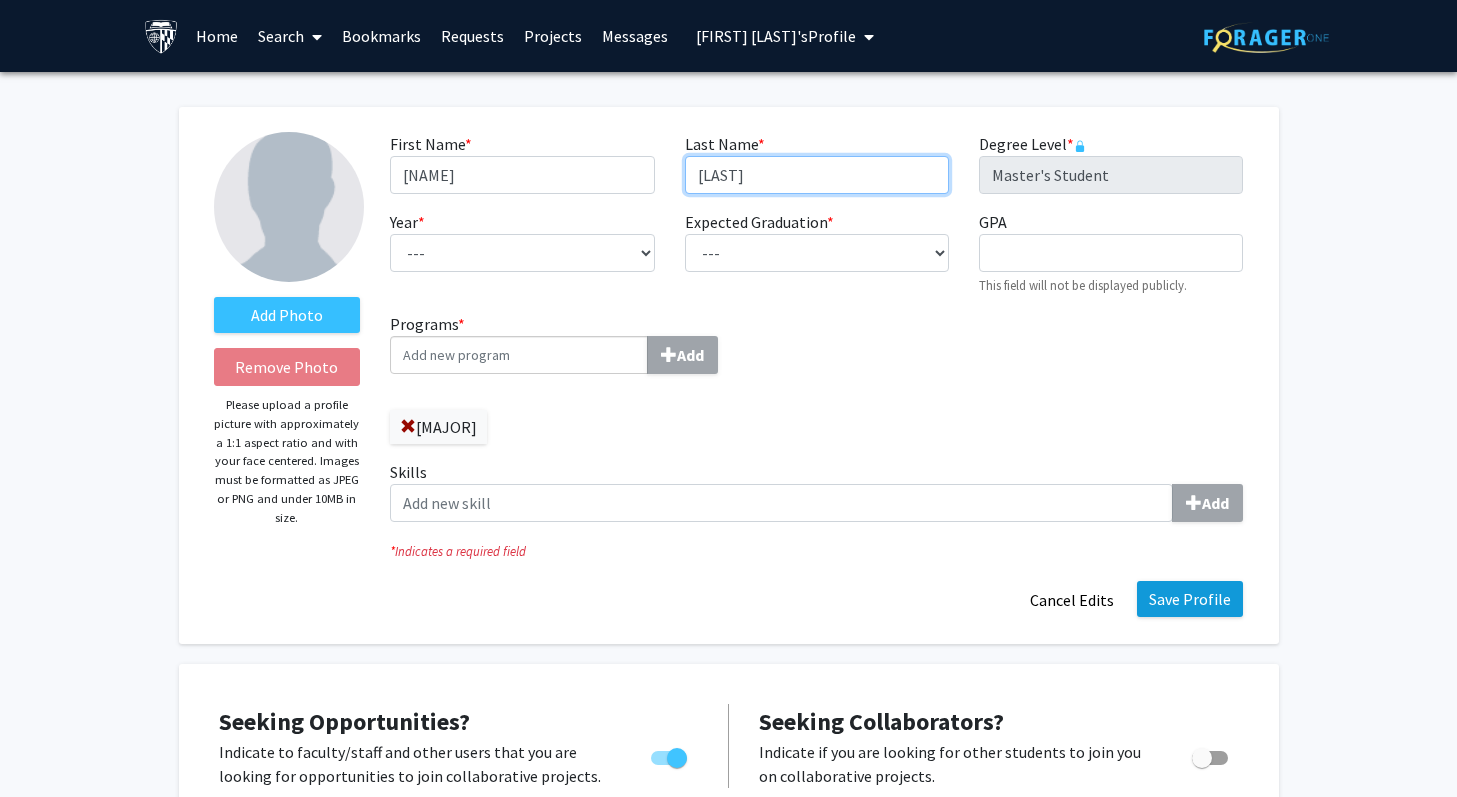 type on "[LAST]" 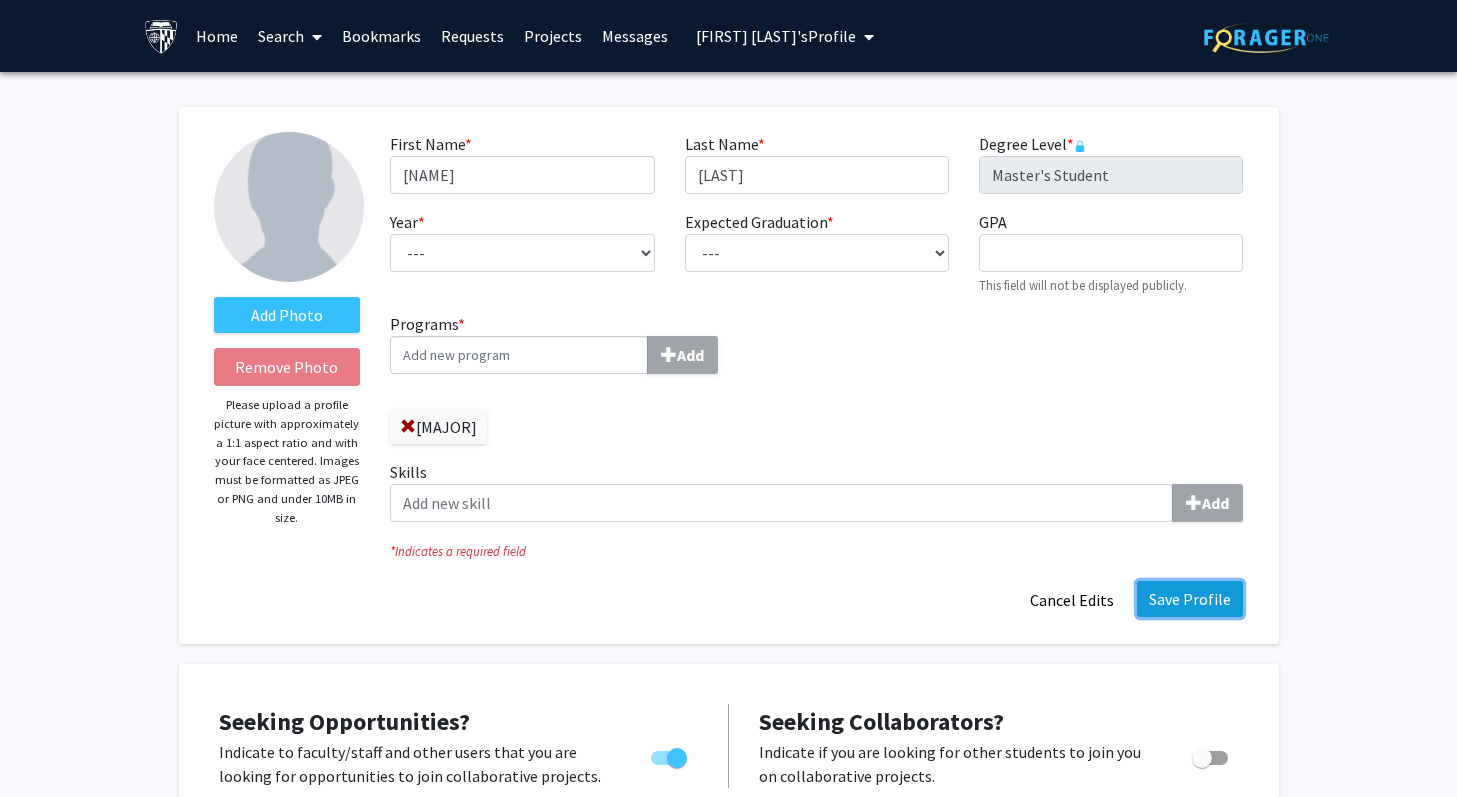 click on "Save Profile" at bounding box center [1190, 599] 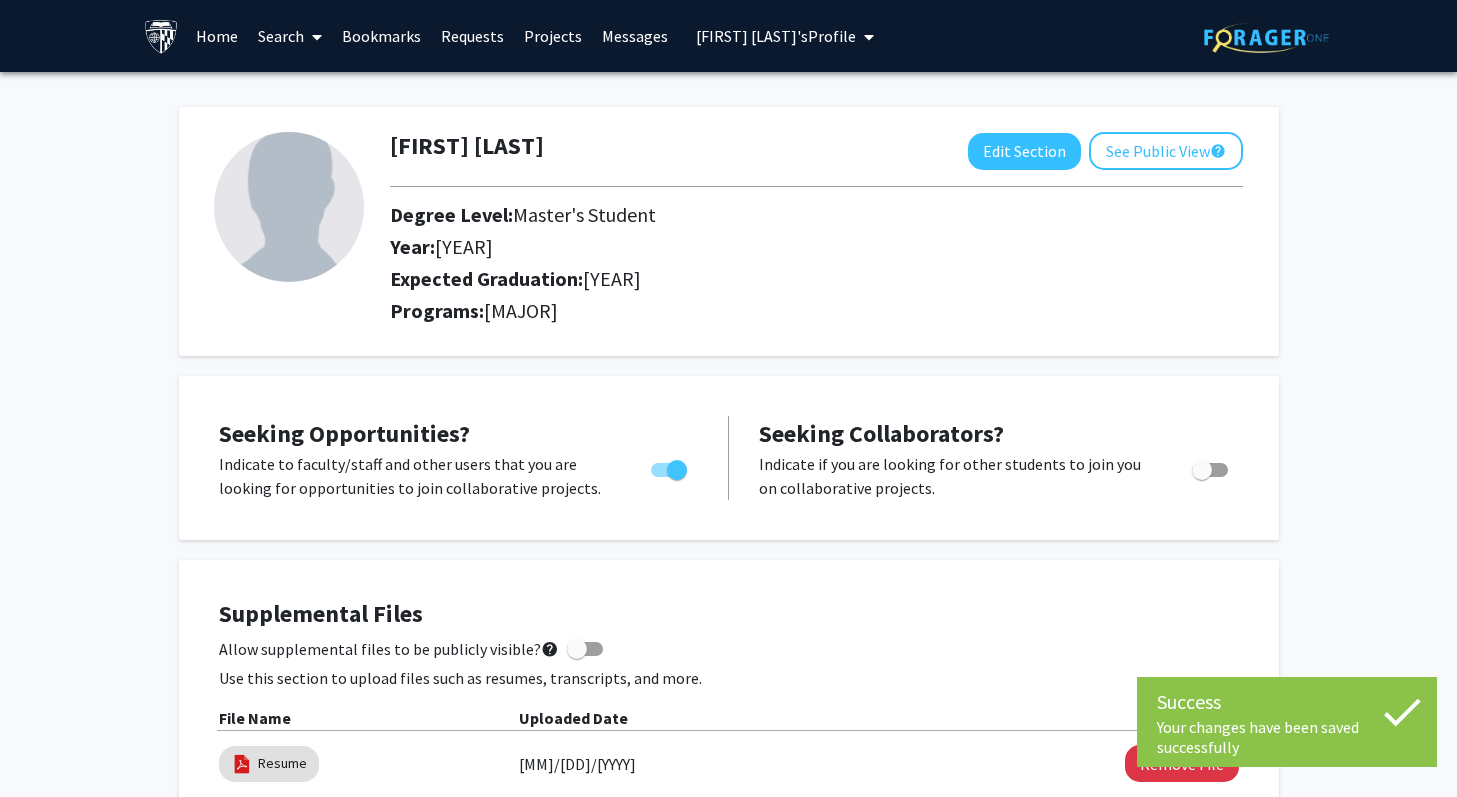 click on "[FIRST] [LAST]'s Profile" at bounding box center [776, 36] 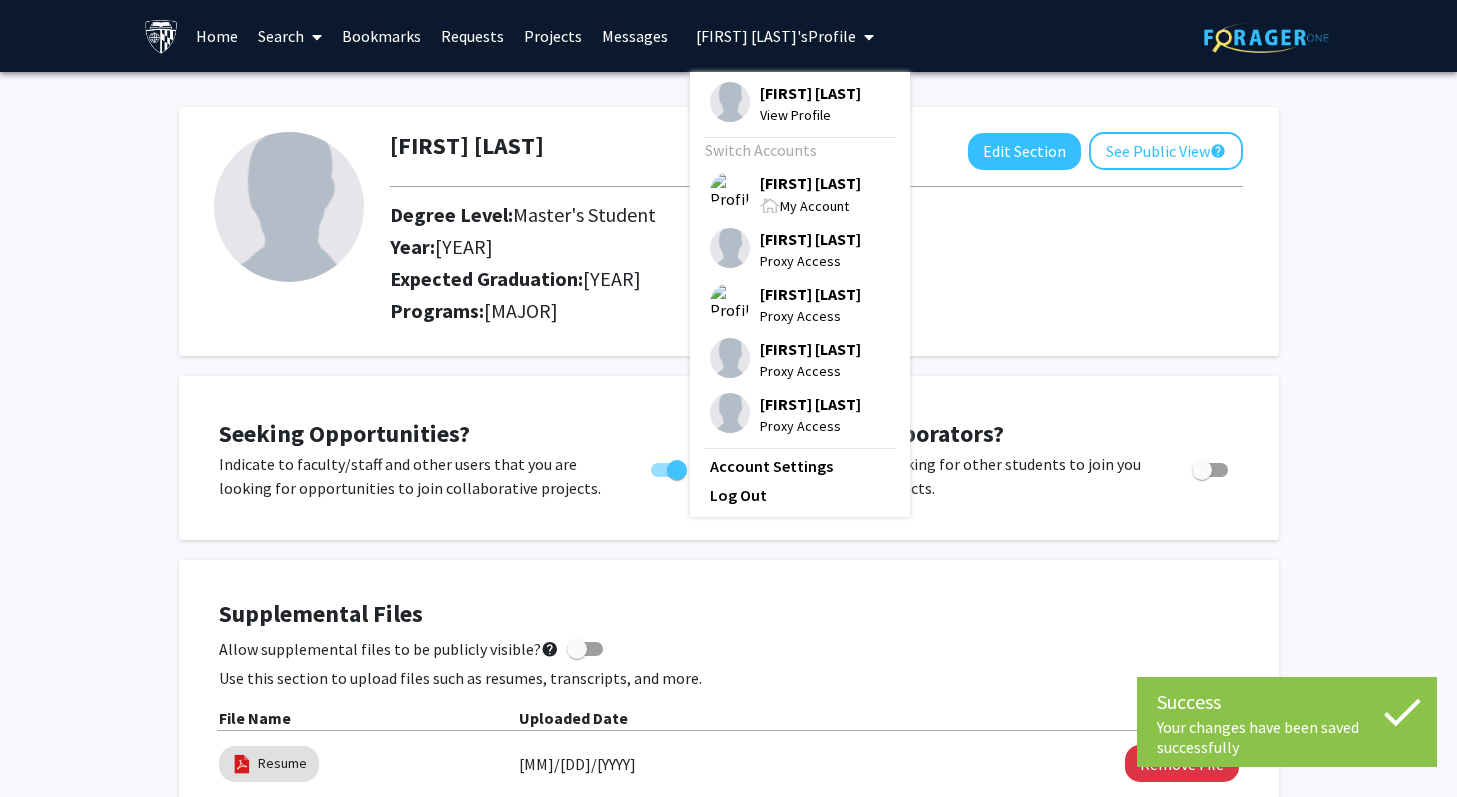 click on "[FIRST] [LAST]" at bounding box center [810, 183] 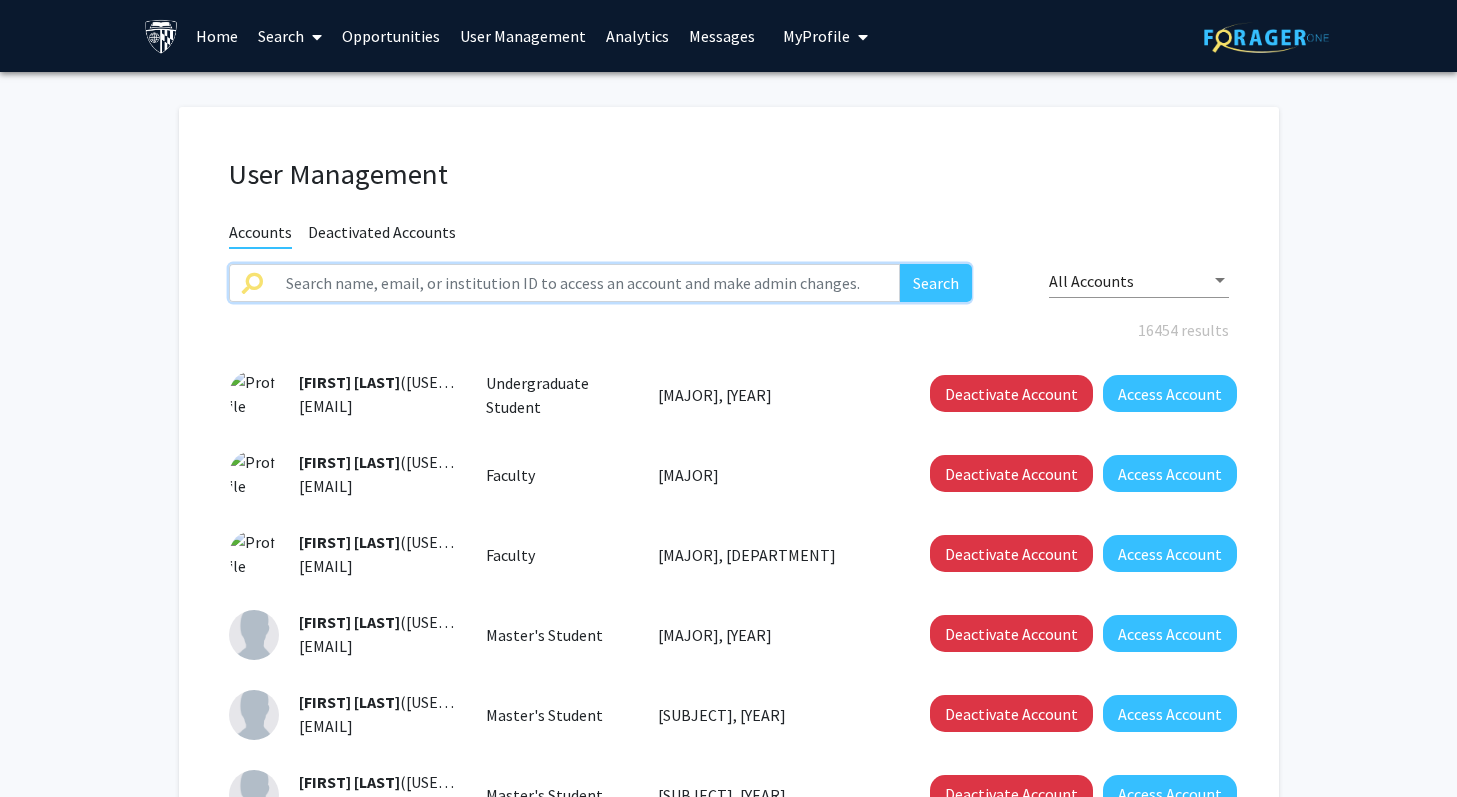 click at bounding box center [587, 283] 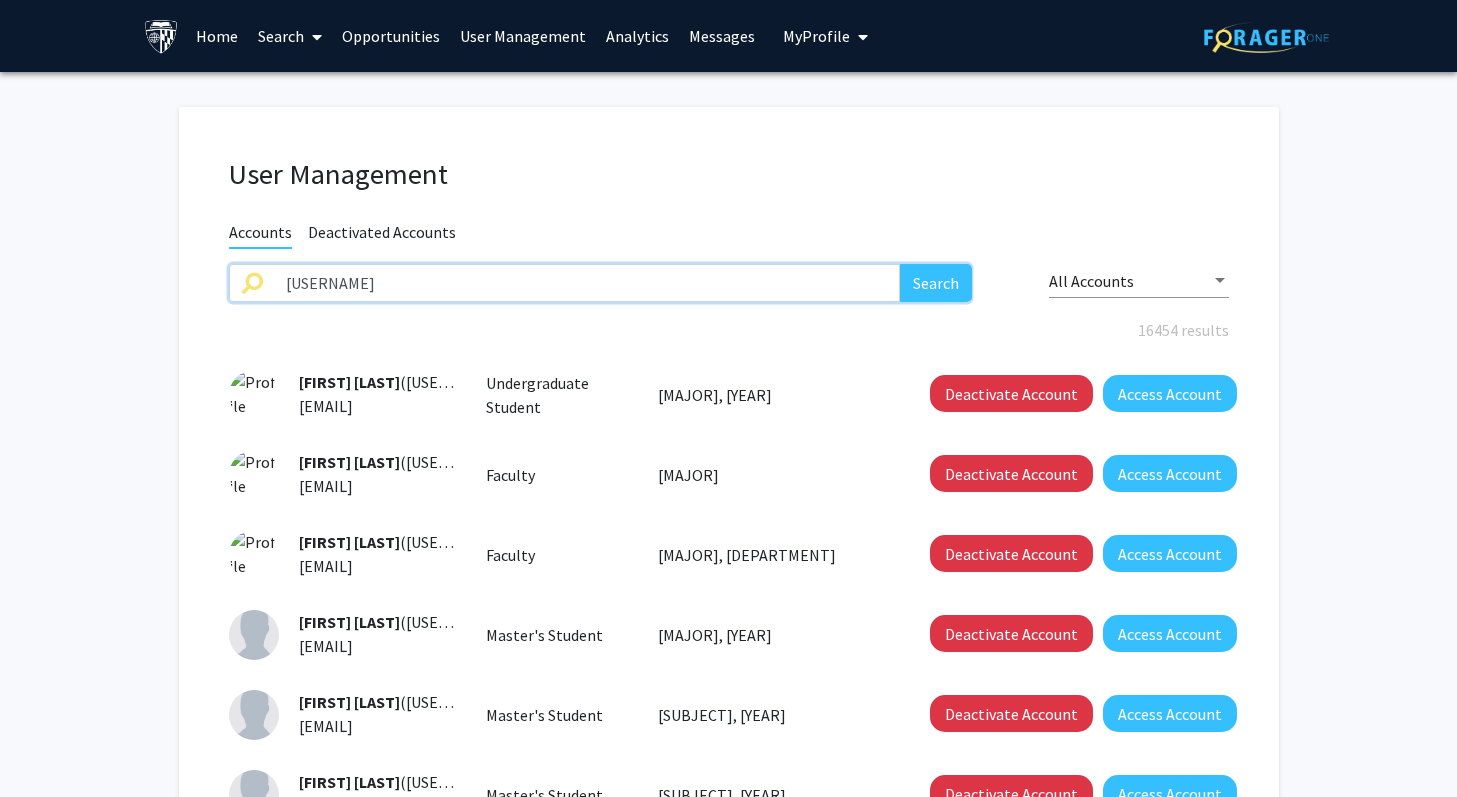 type on "[USERNAME]" 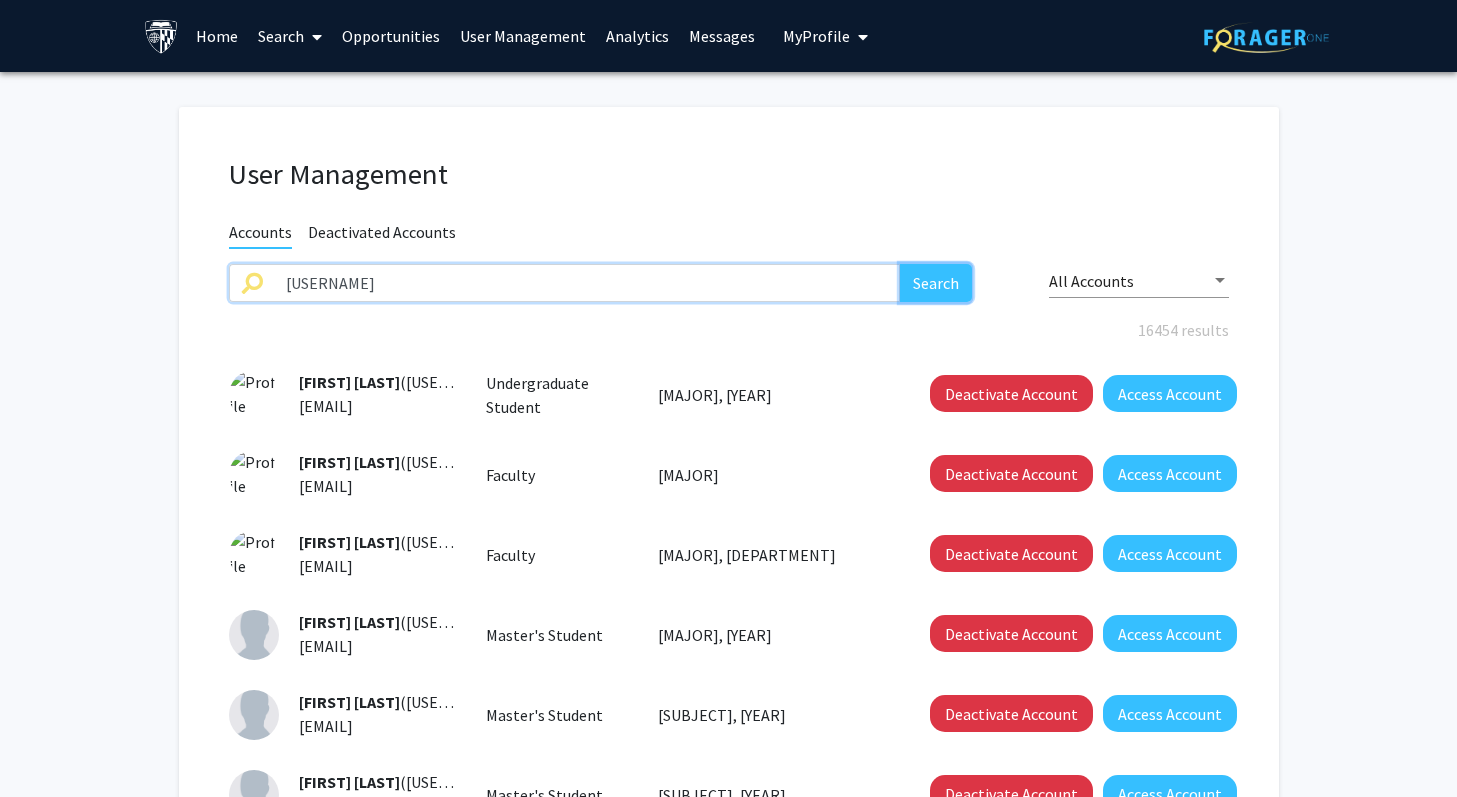 click on "Search" at bounding box center [936, 283] 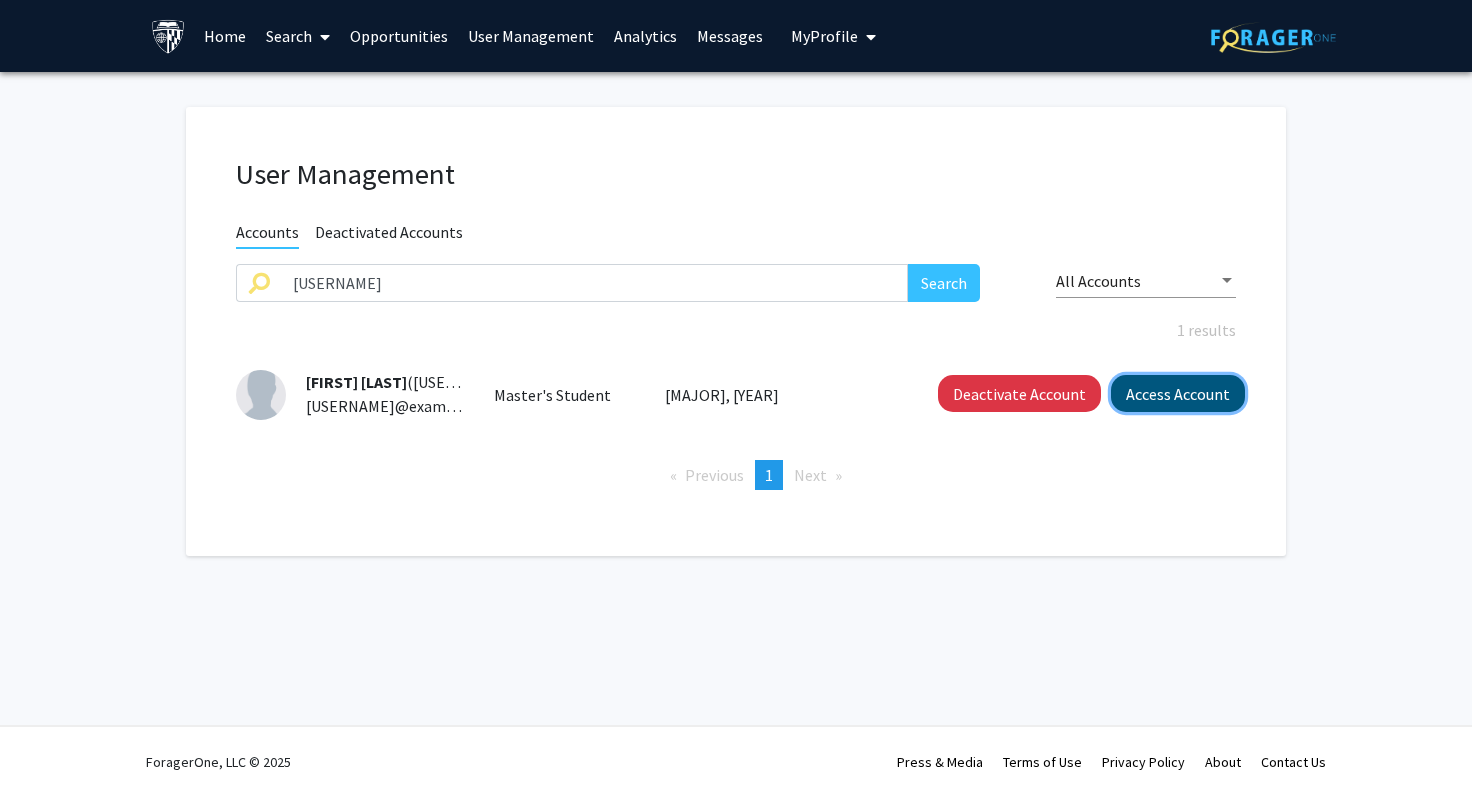 click on "Access Account" at bounding box center (1178, 393) 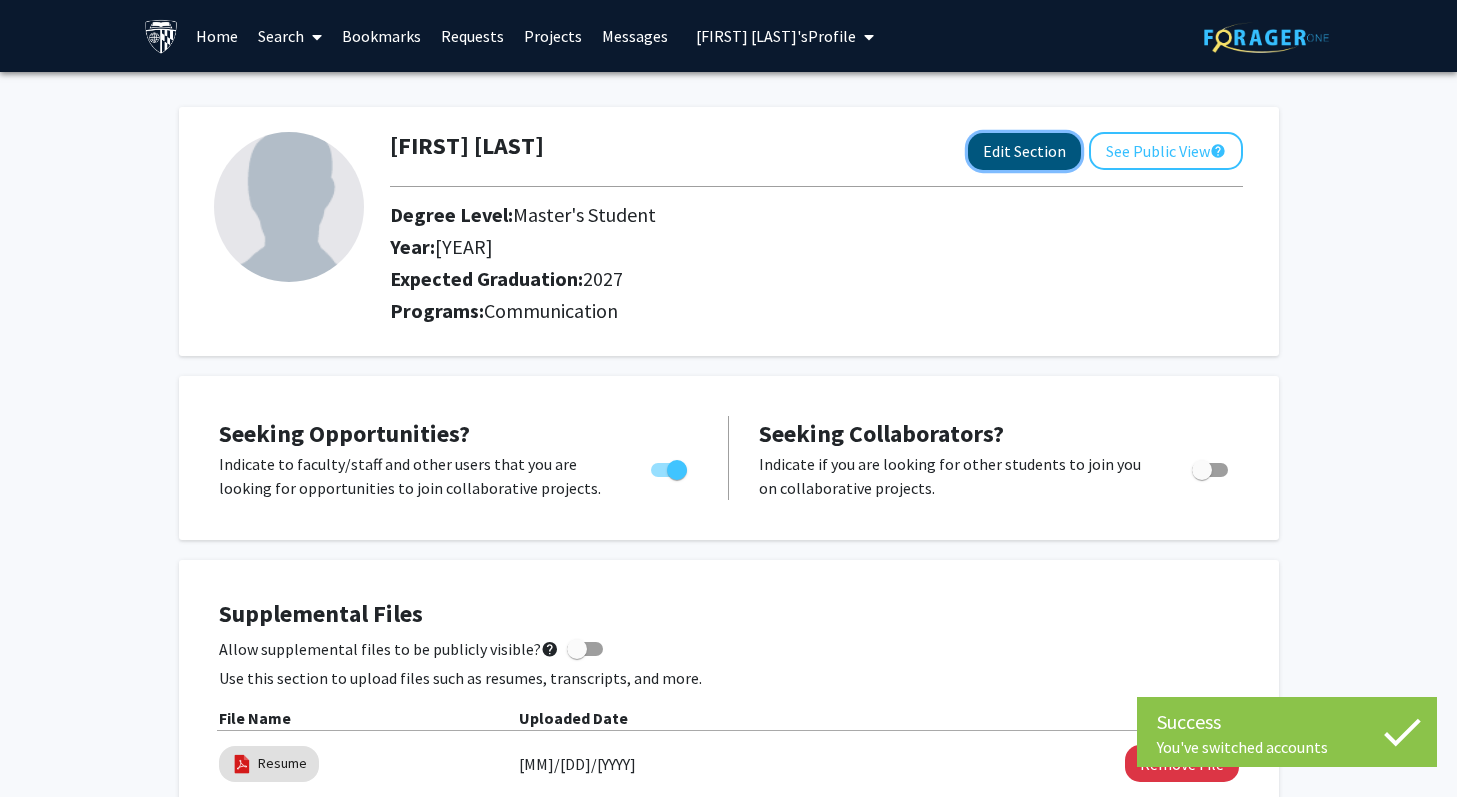 click on "Edit Section" at bounding box center (1024, 151) 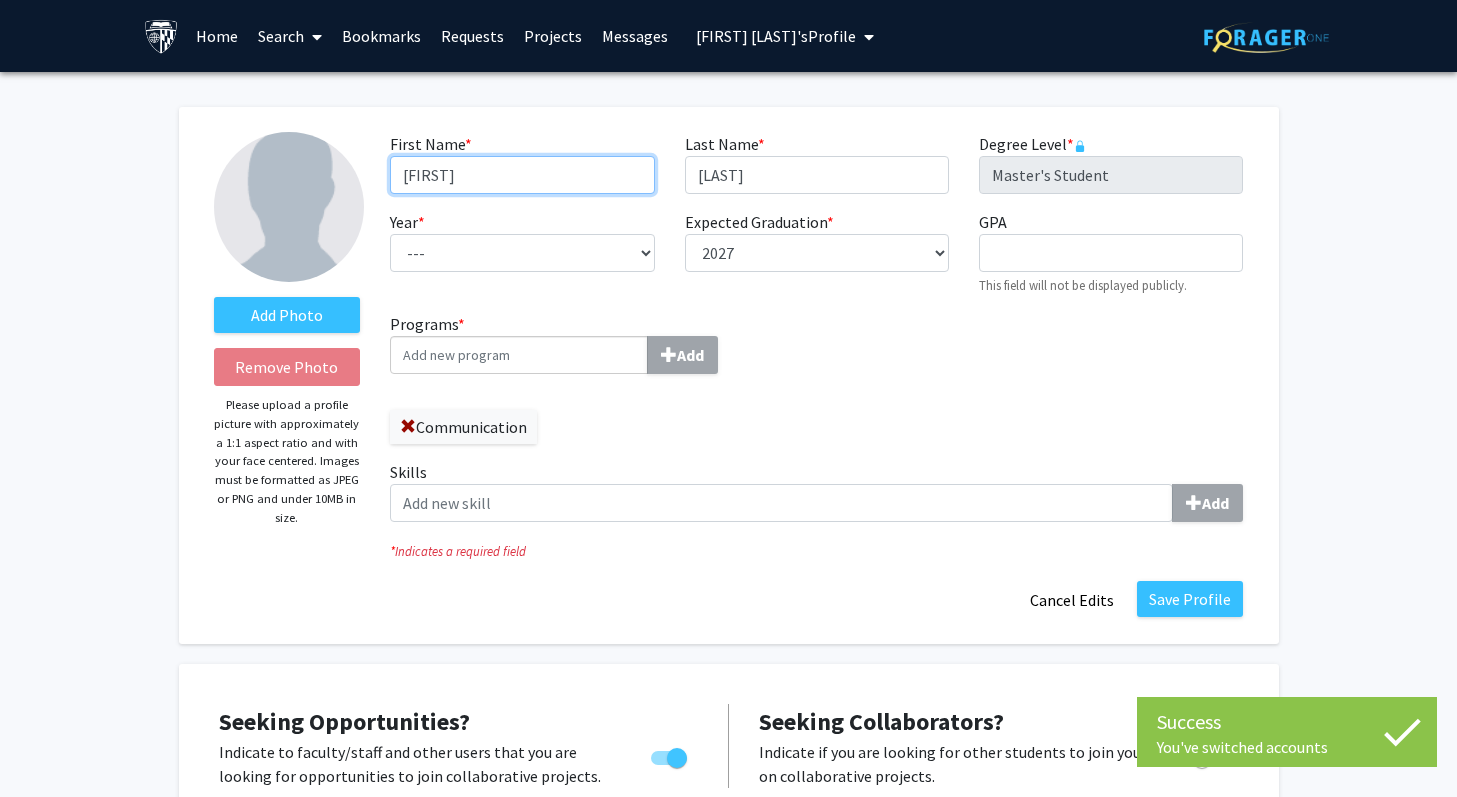 drag, startPoint x: 413, startPoint y: 174, endPoint x: 472, endPoint y: 166, distance: 59.5399 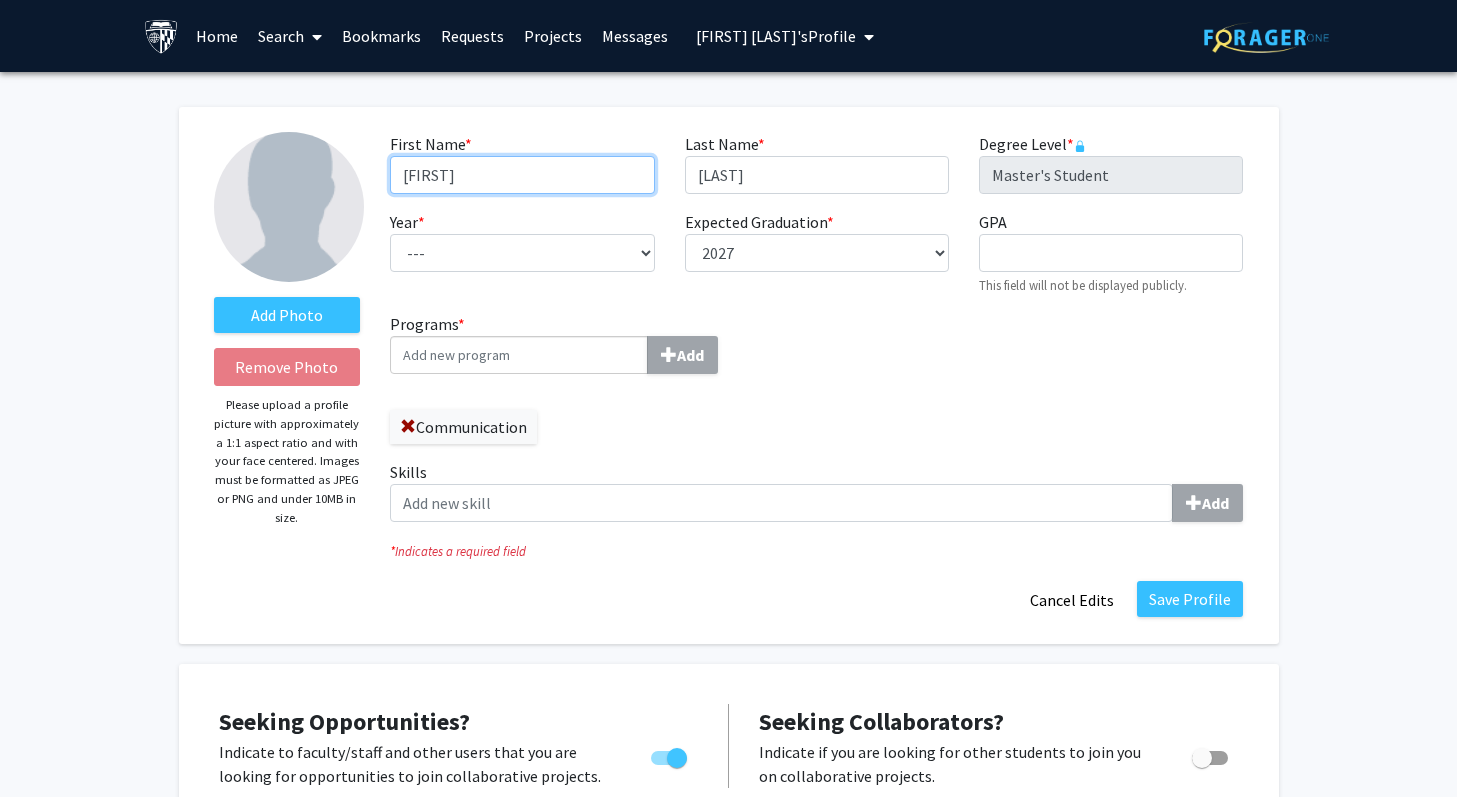 type on "[FIRST]" 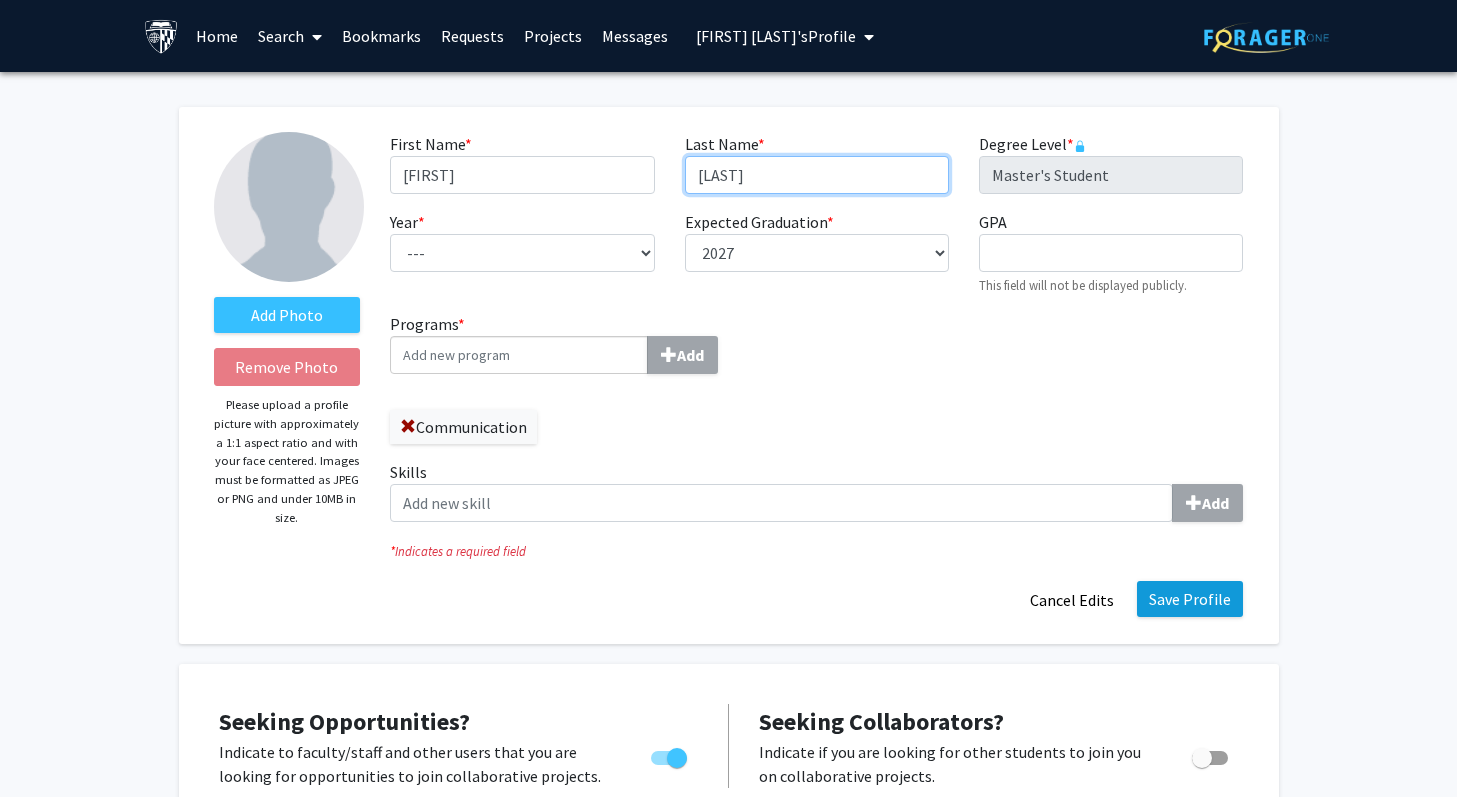 type on "[LAST]" 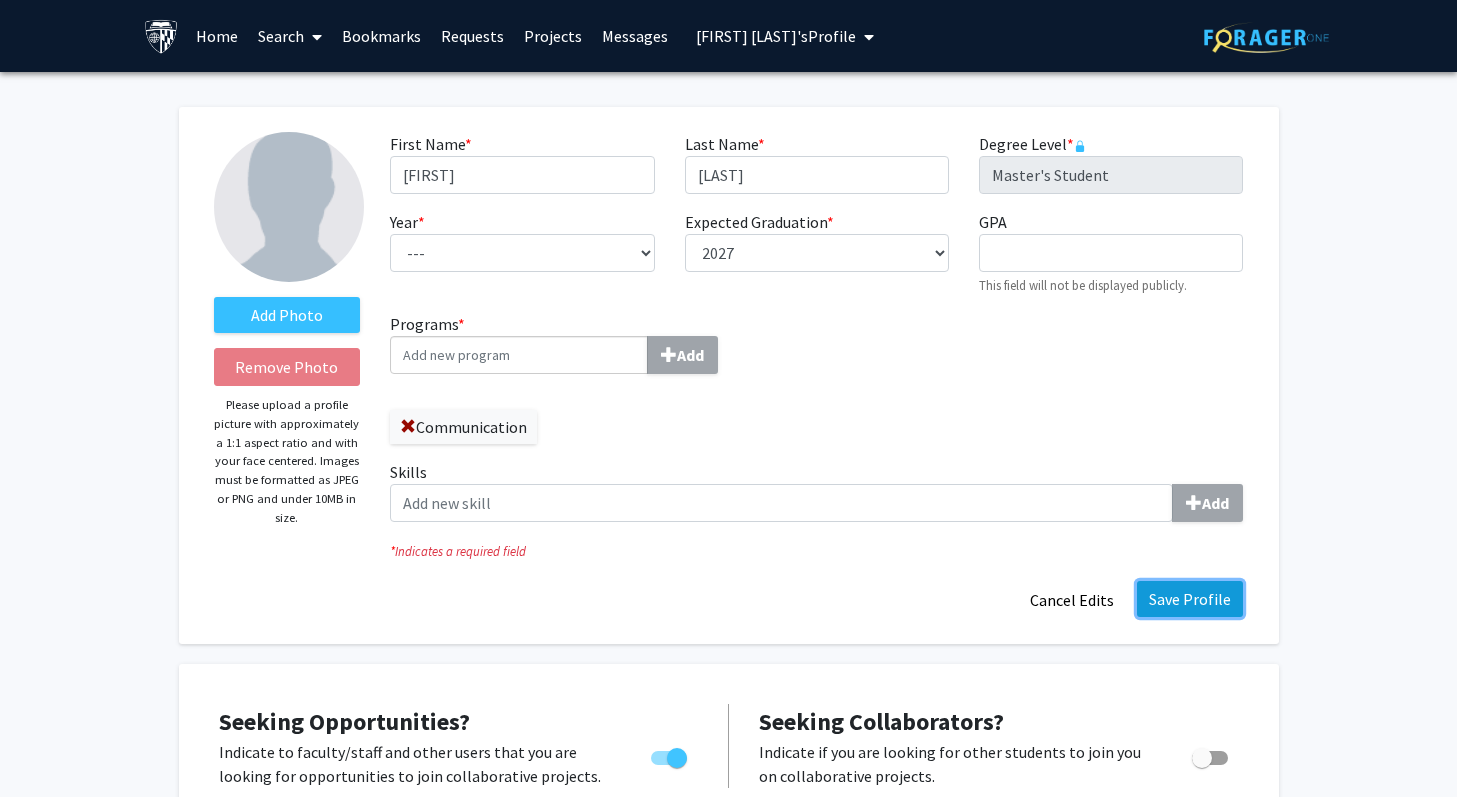 click on "Save Profile" at bounding box center [1190, 599] 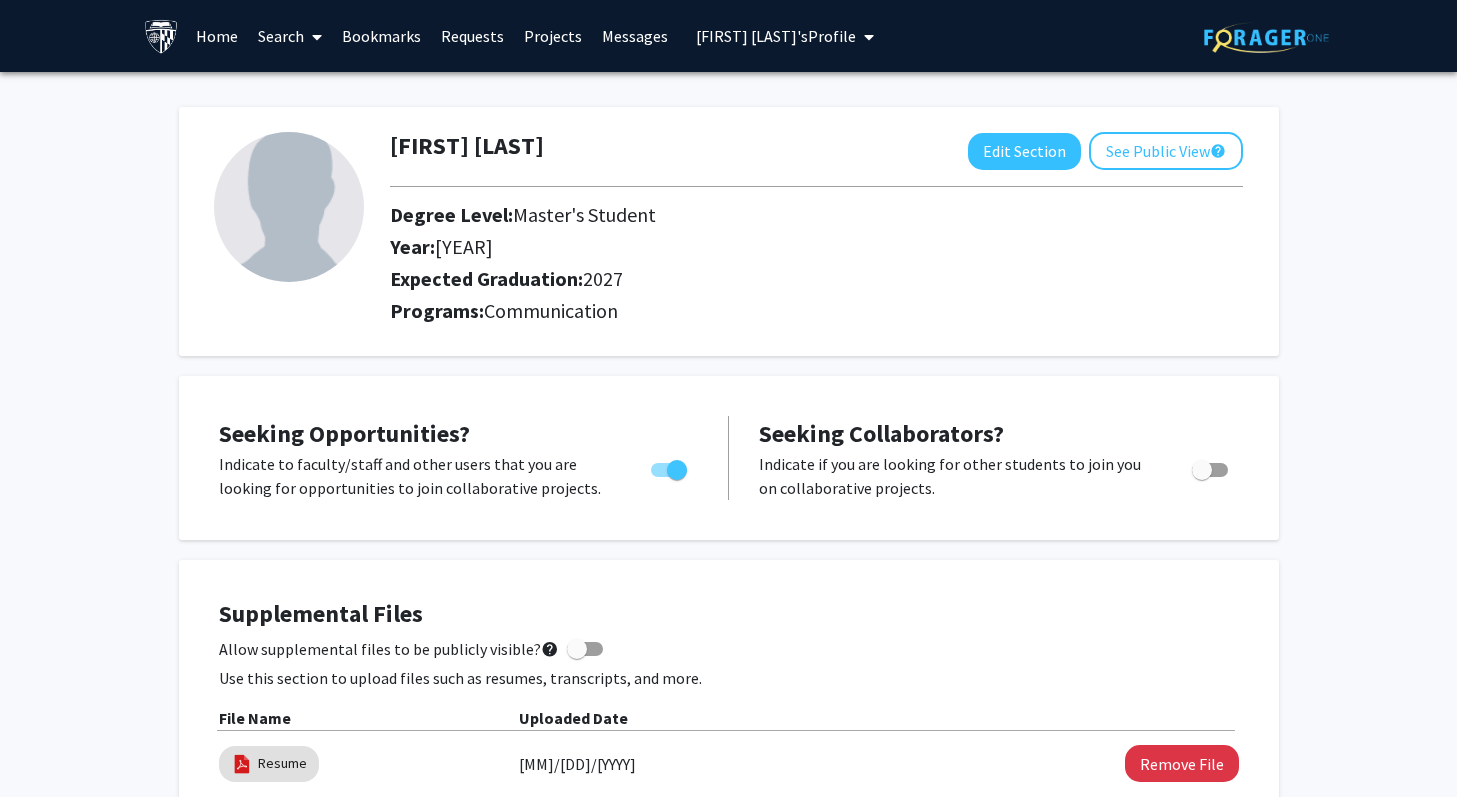 click on "[FIRST] [LAST]'s Profile" at bounding box center [776, 36] 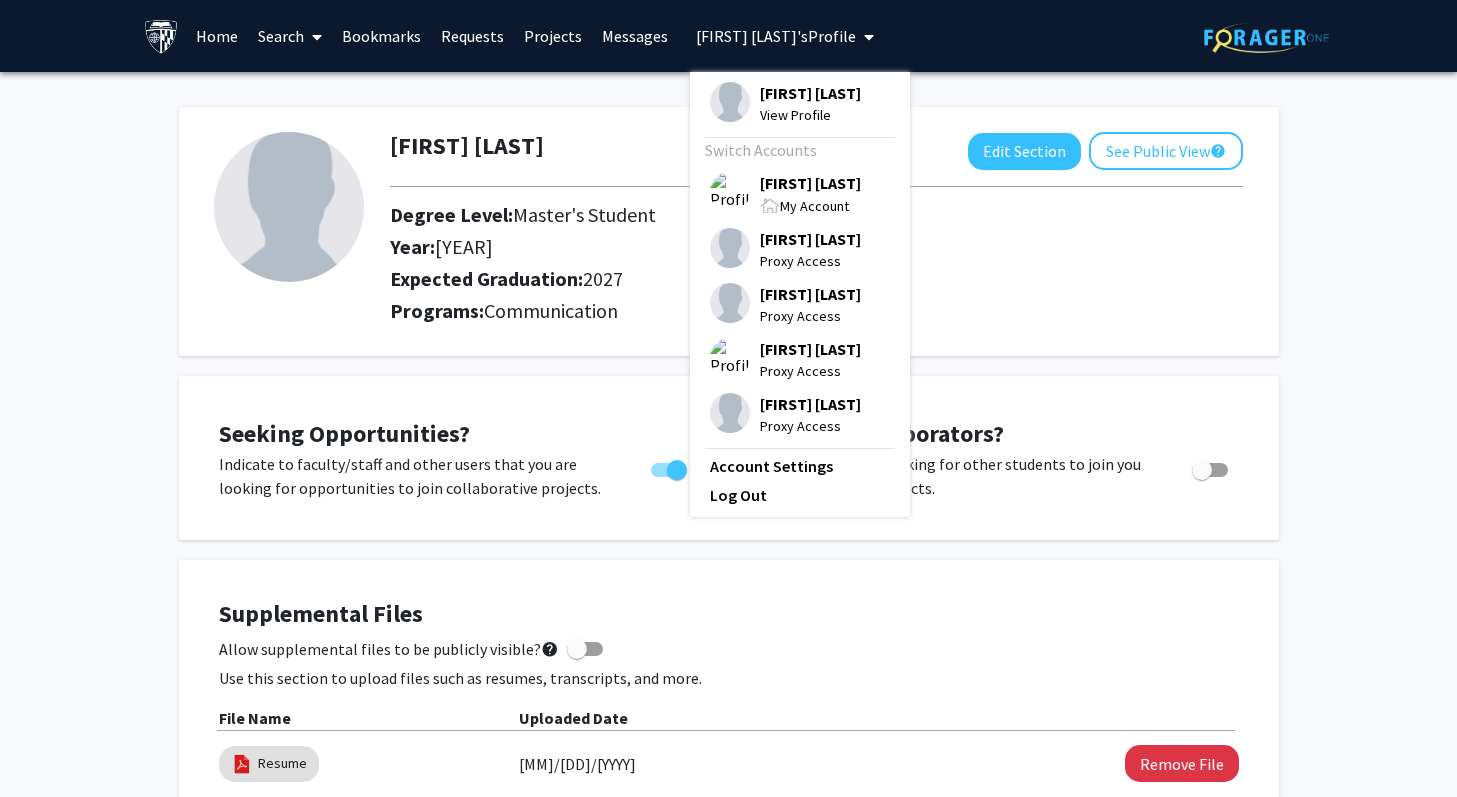 click on "[FIRST] [LAST]" at bounding box center [810, 183] 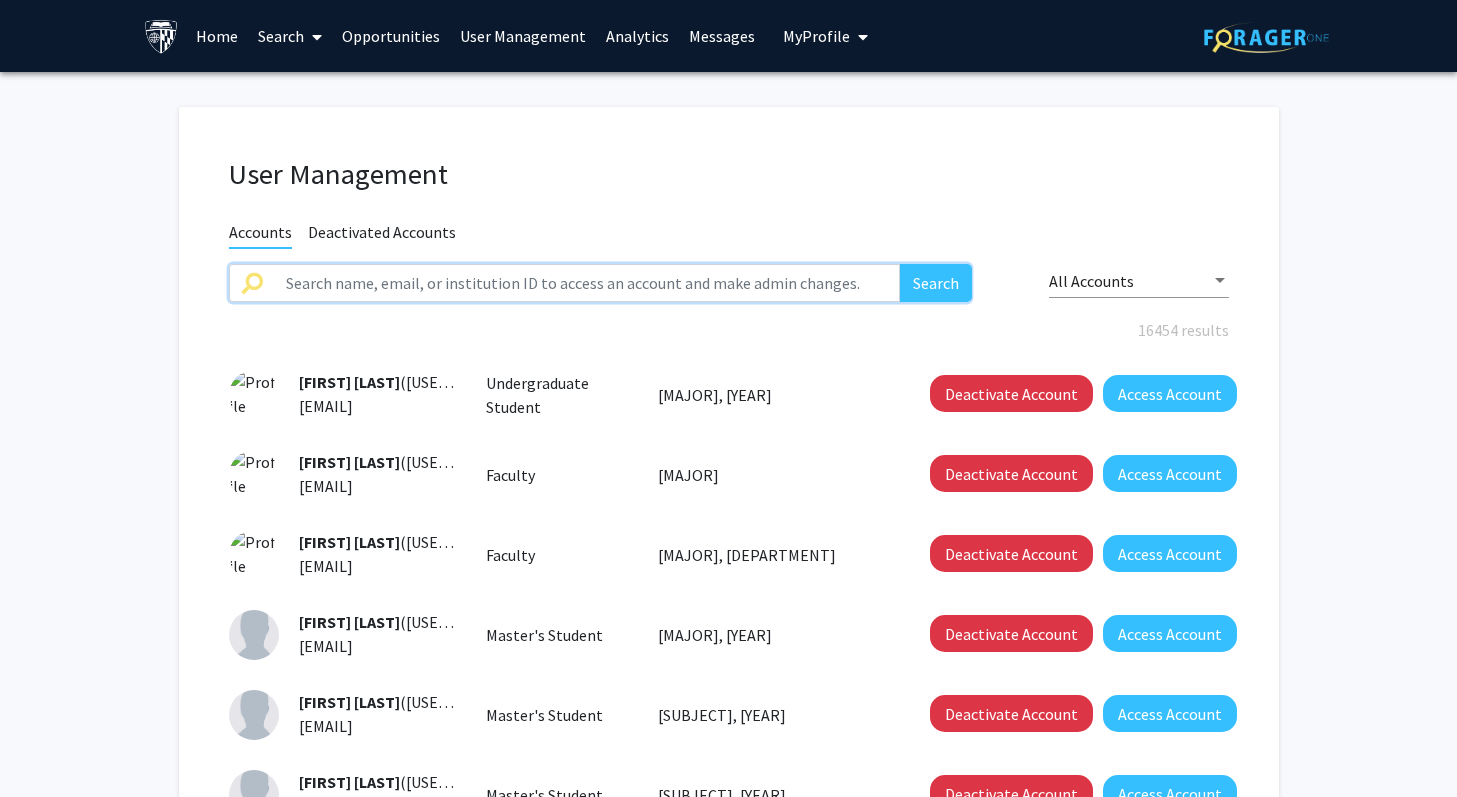 click at bounding box center [587, 283] 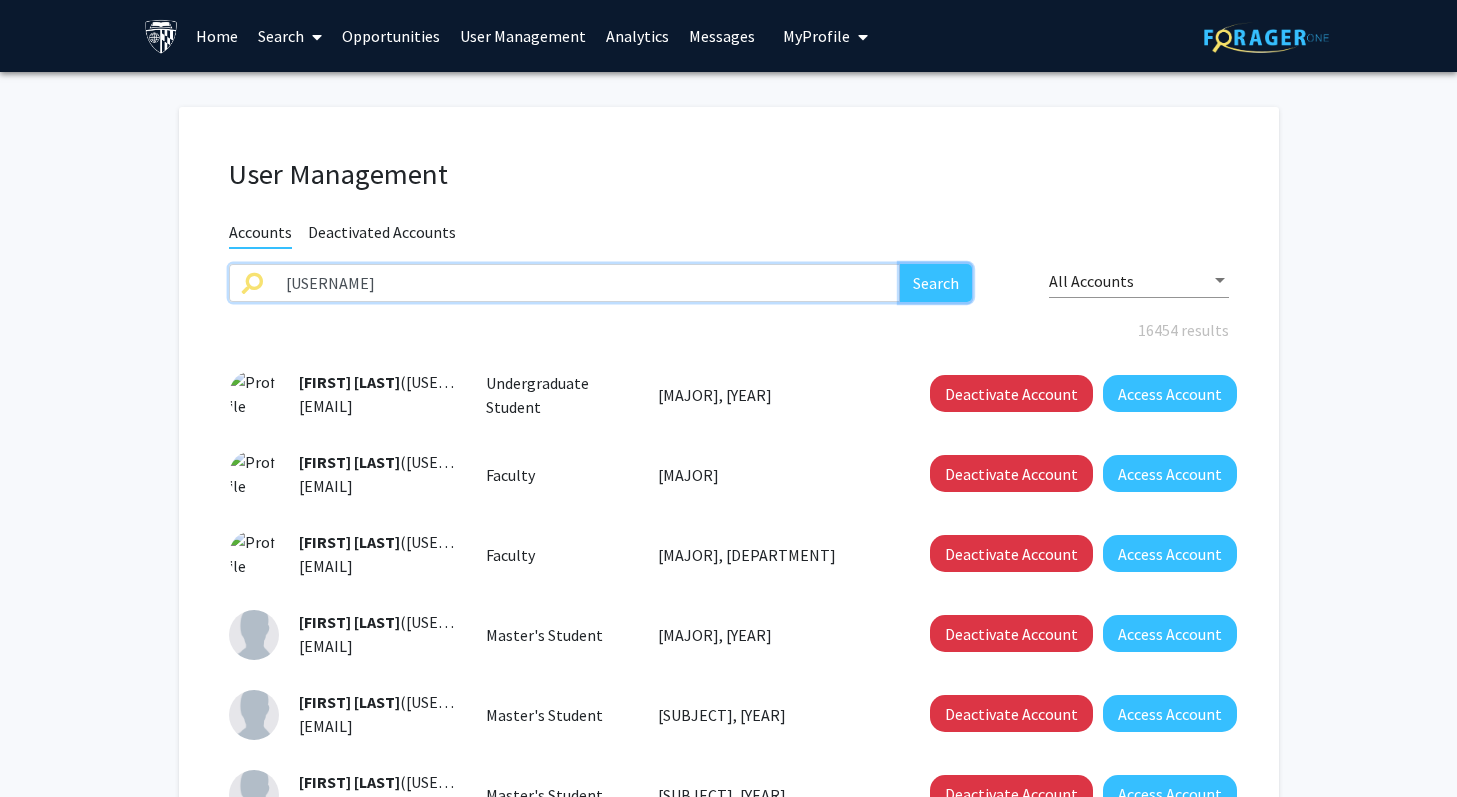 click on "Search" at bounding box center (936, 283) 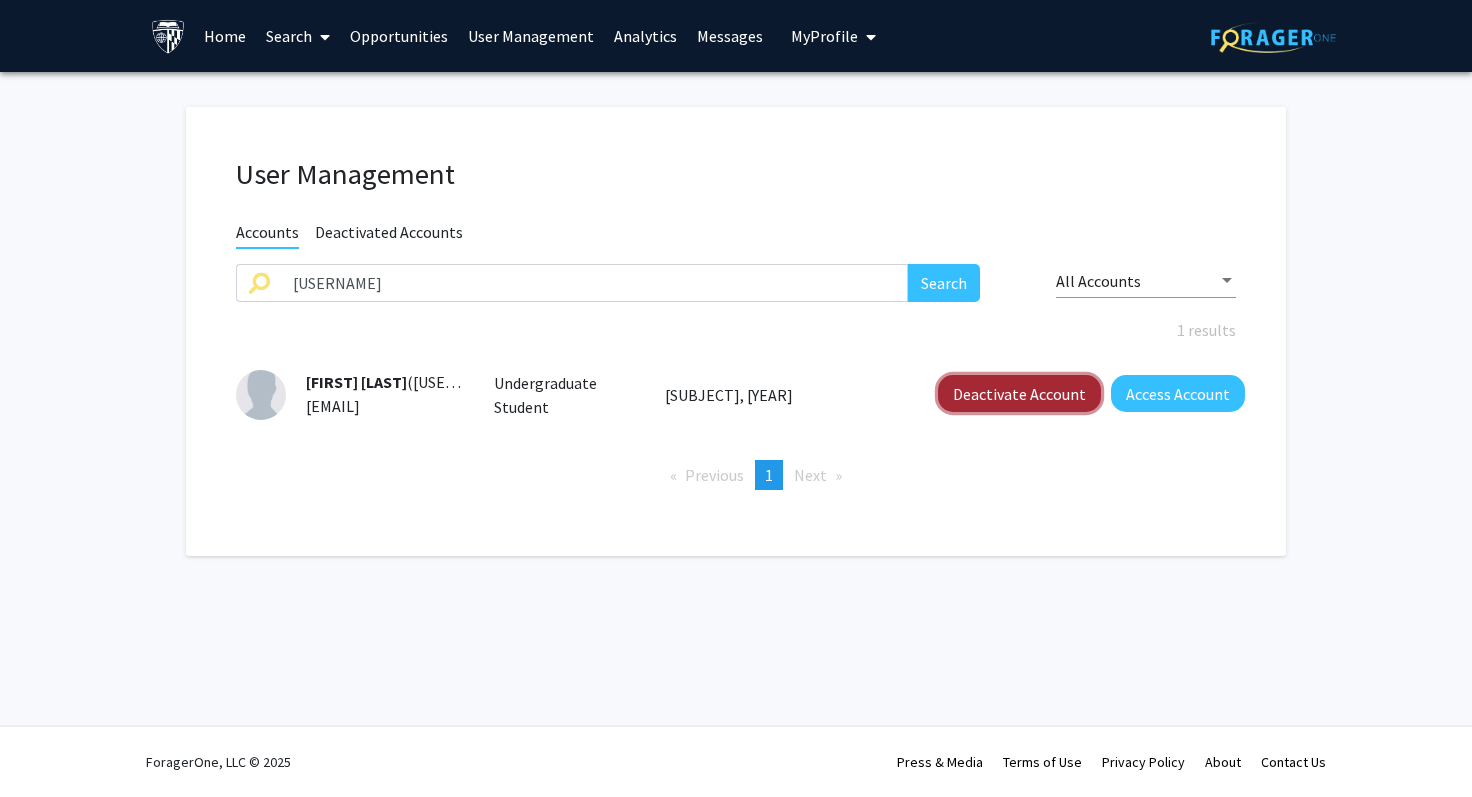 click on "Deactivate Account" at bounding box center [1019, 393] 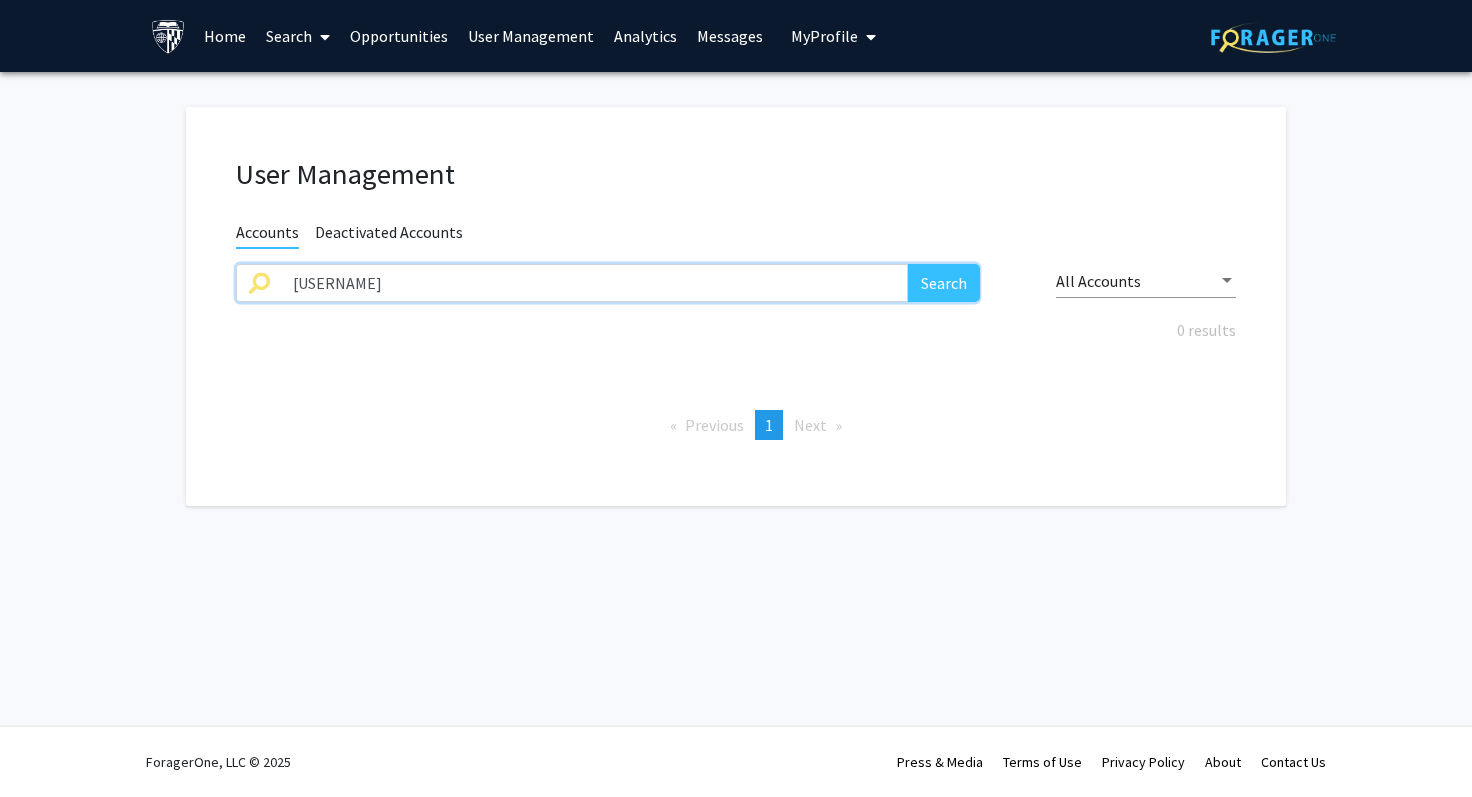 paste on "[USERNAME]" 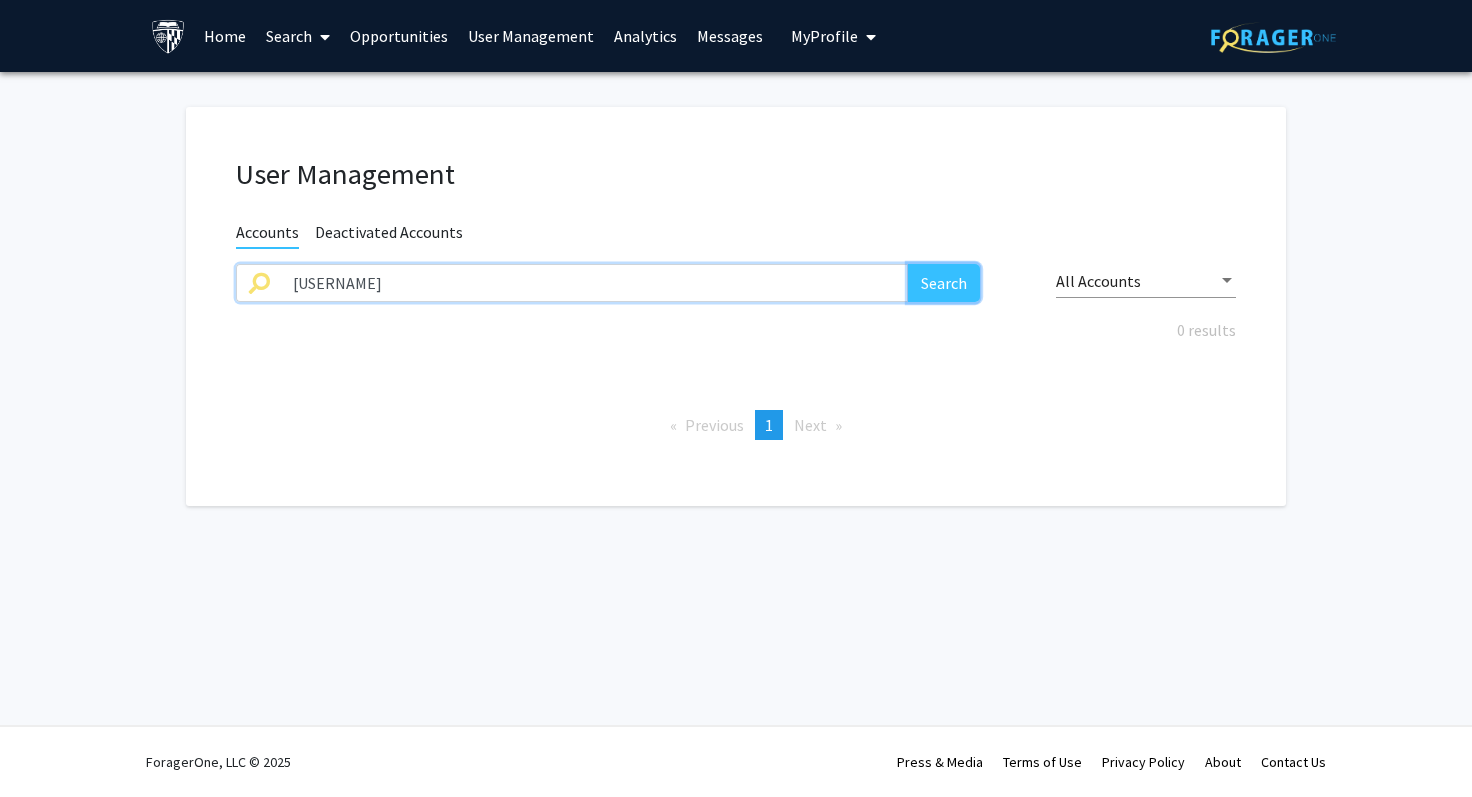 click on "Search" at bounding box center (944, 283) 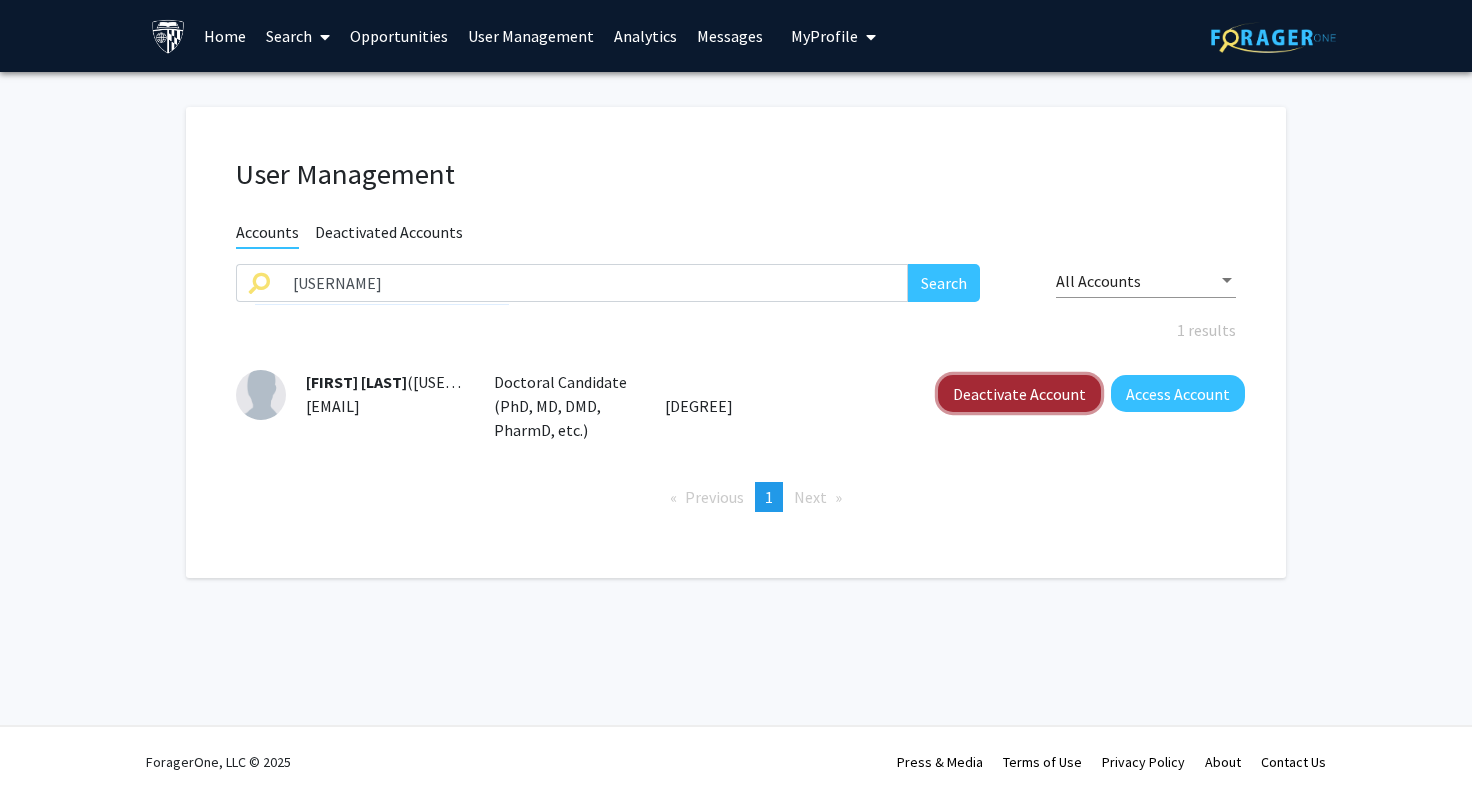 click on "Deactivate Account" at bounding box center [1019, 393] 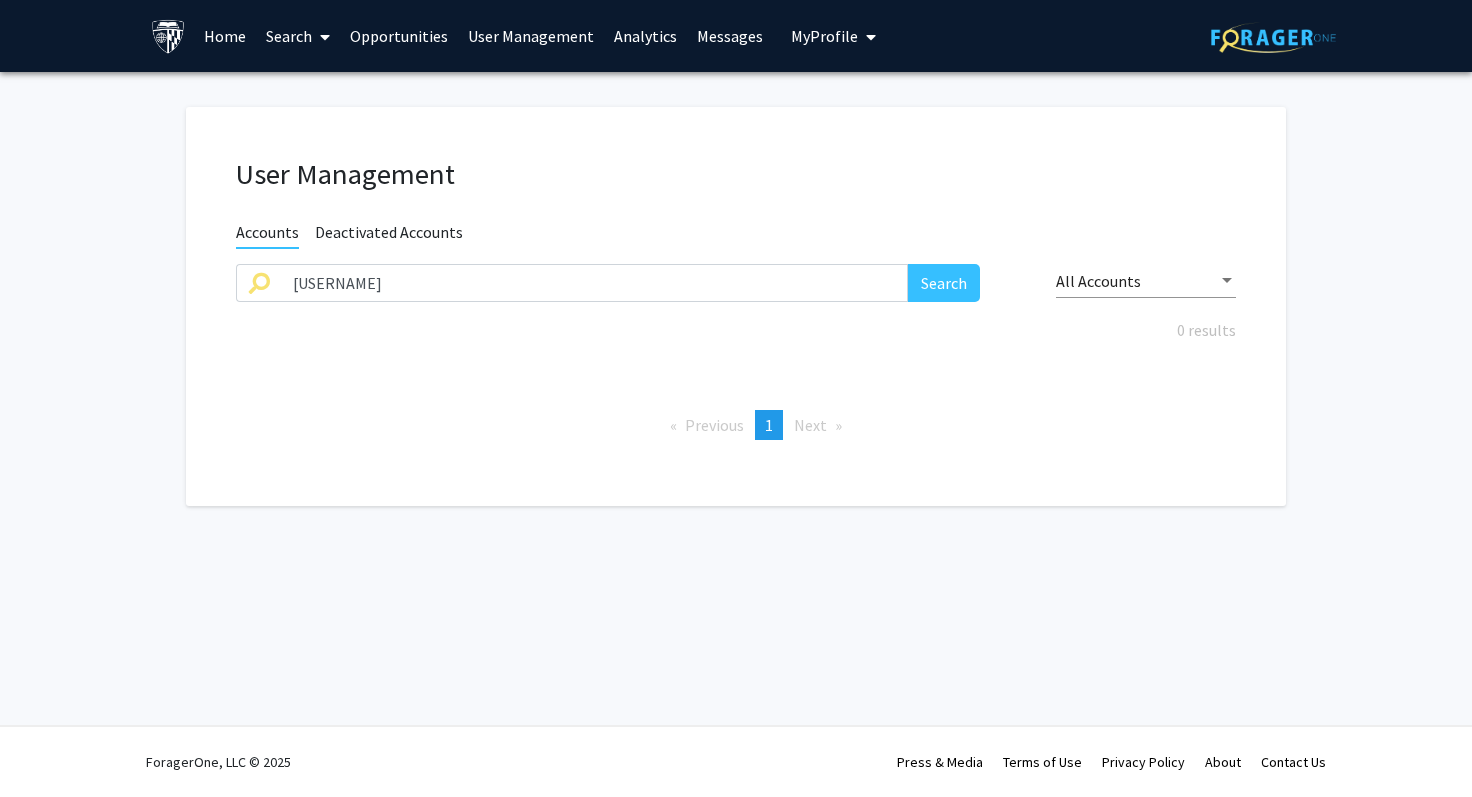 drag, startPoint x: 700, startPoint y: 178, endPoint x: 699, endPoint y: 114, distance: 64.00781 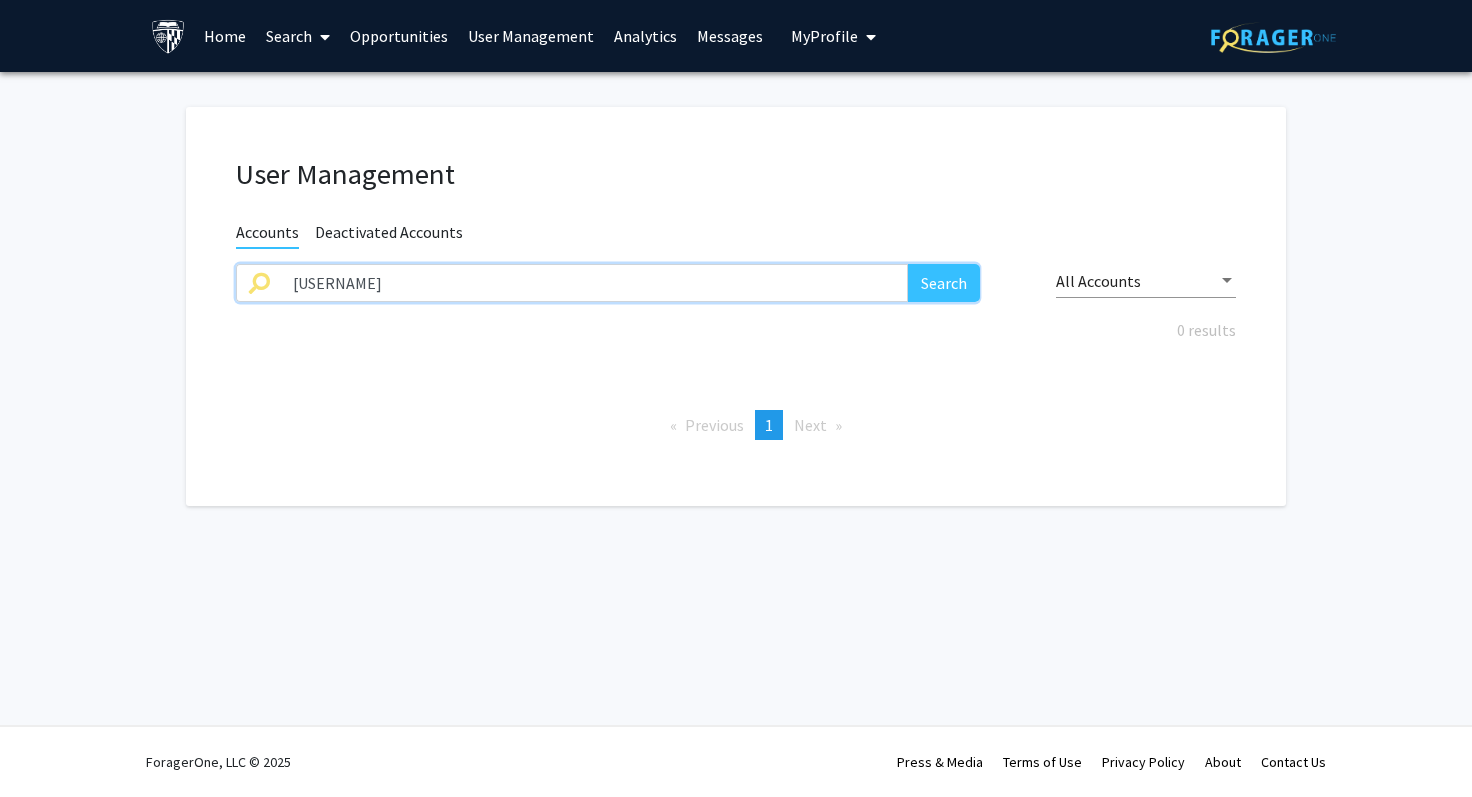 click on "User Management Accounts Deactivated Accounts [USERNAME] Search All Accounts 0 results Previous page 1 / 1 You're on page 1 Next page" at bounding box center [736, 311] 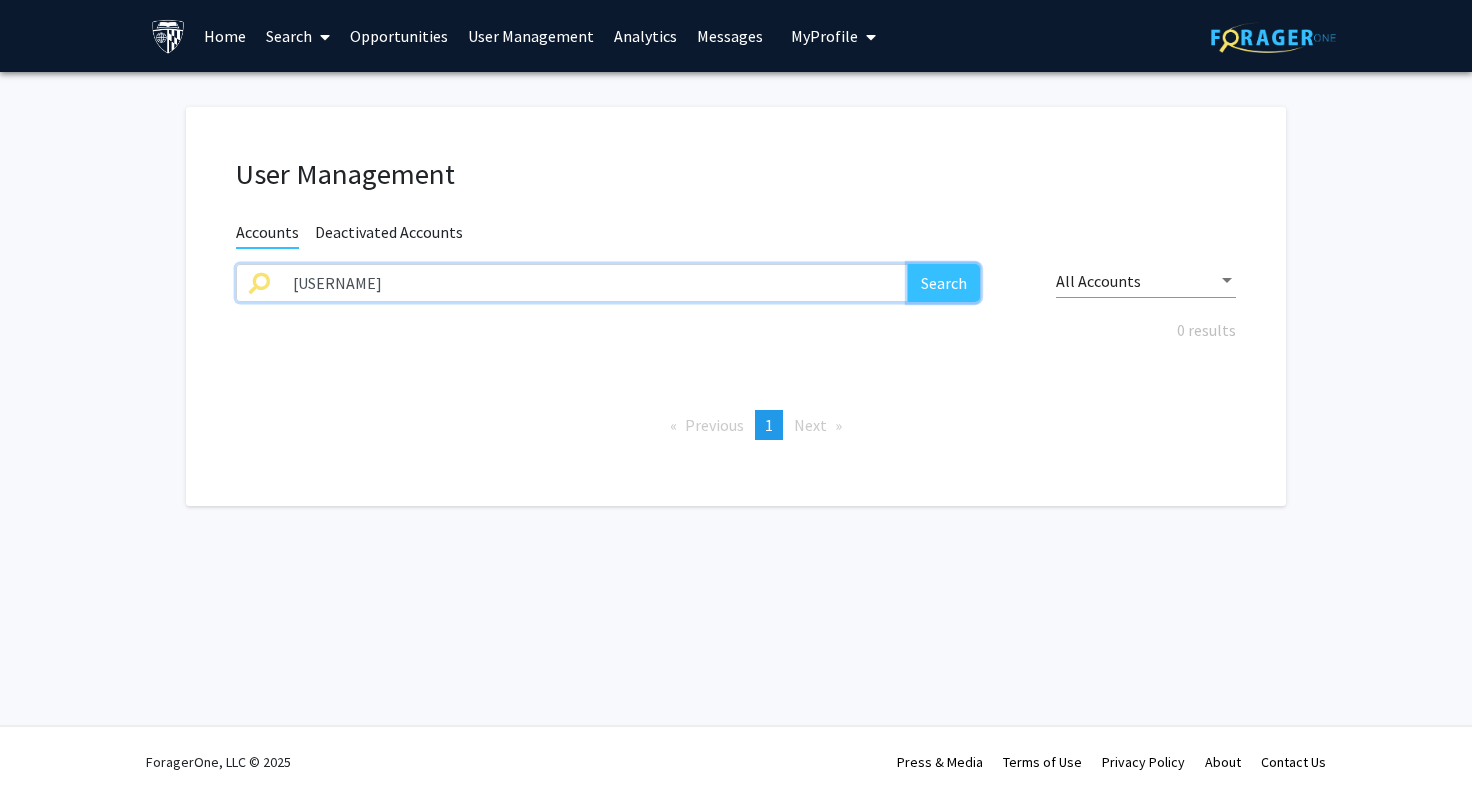 click on "Search" at bounding box center [944, 283] 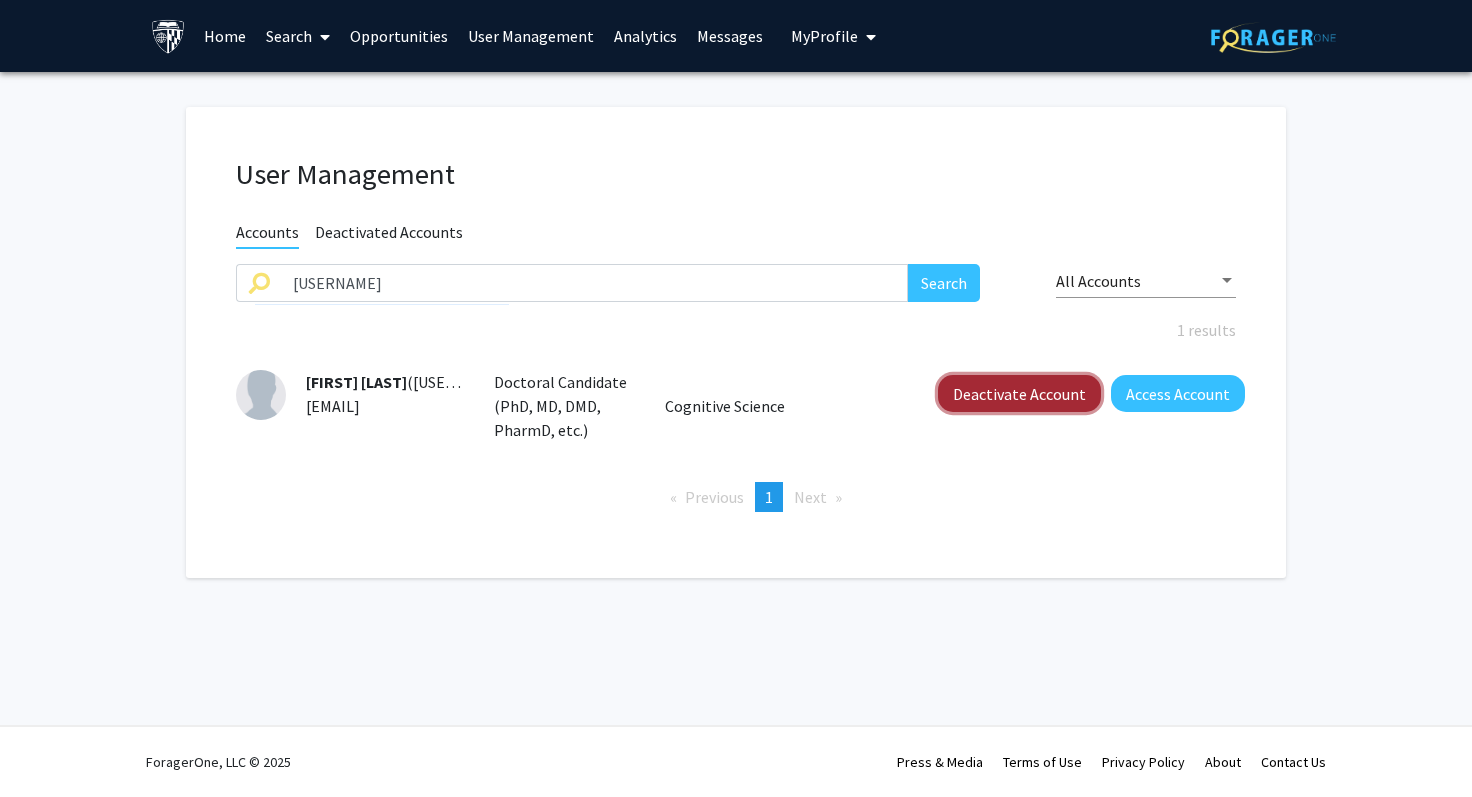 click on "Deactivate Account" at bounding box center [1019, 393] 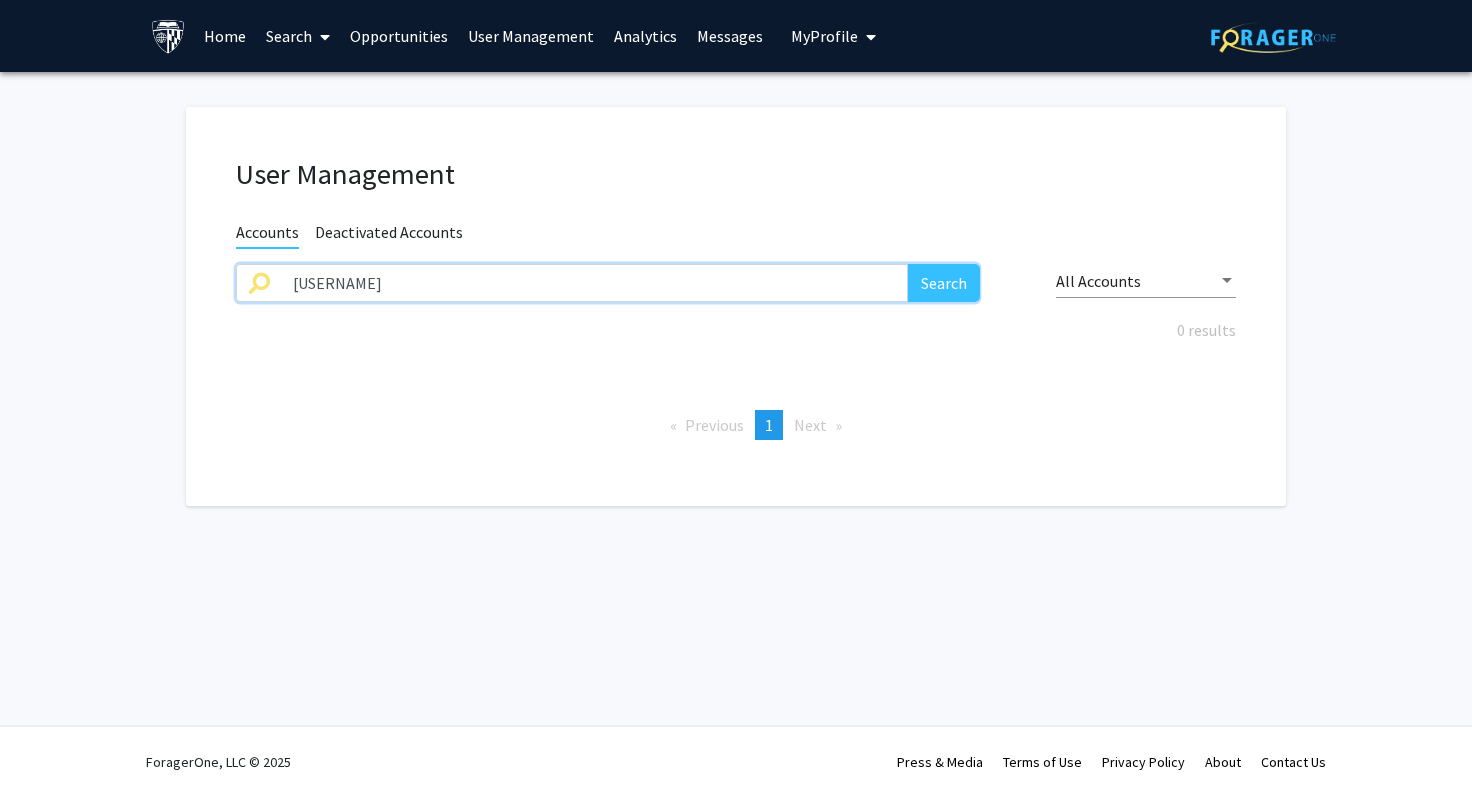 drag, startPoint x: 381, startPoint y: 280, endPoint x: 109, endPoint y: 282, distance: 272.00735 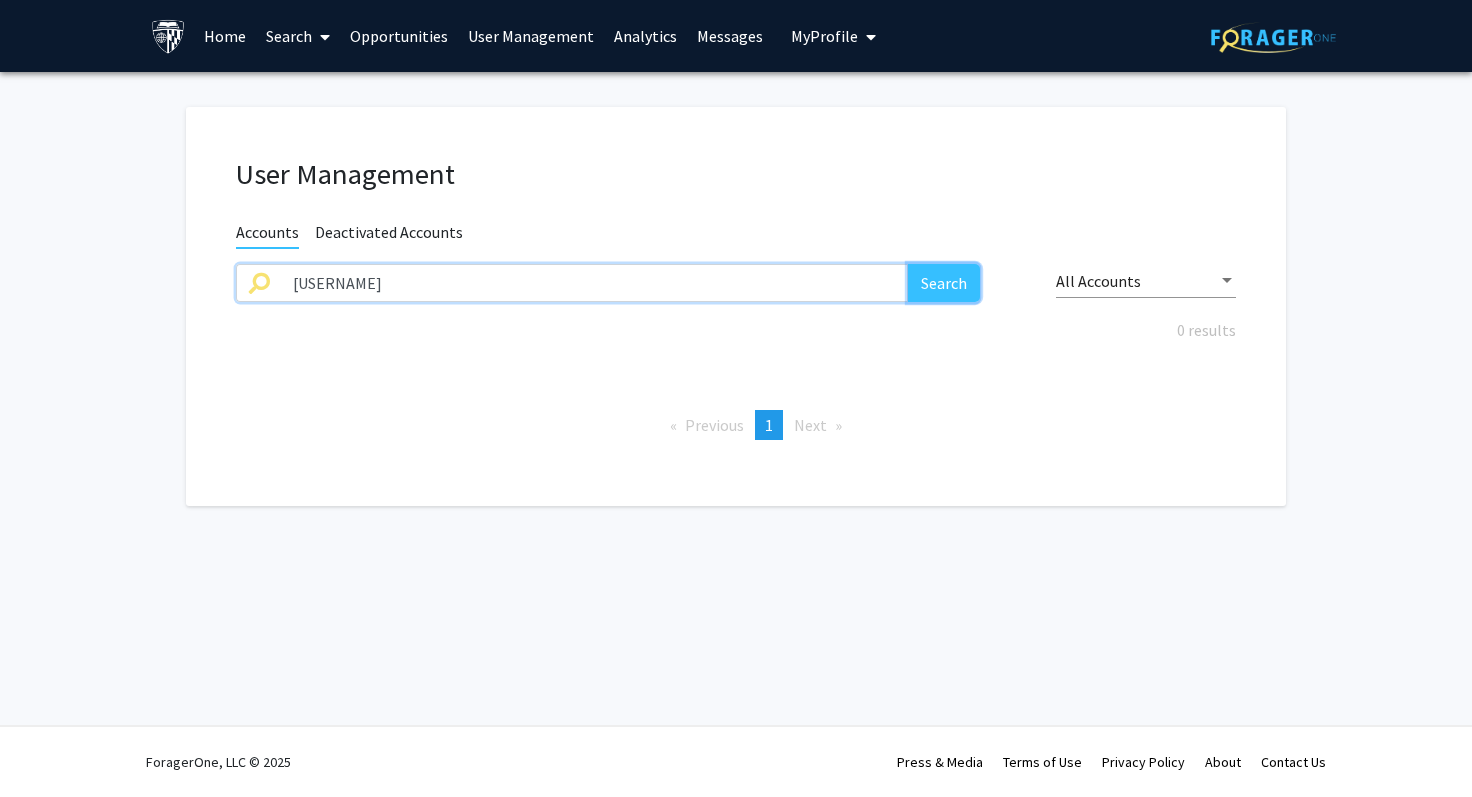 click on "Search" at bounding box center (944, 283) 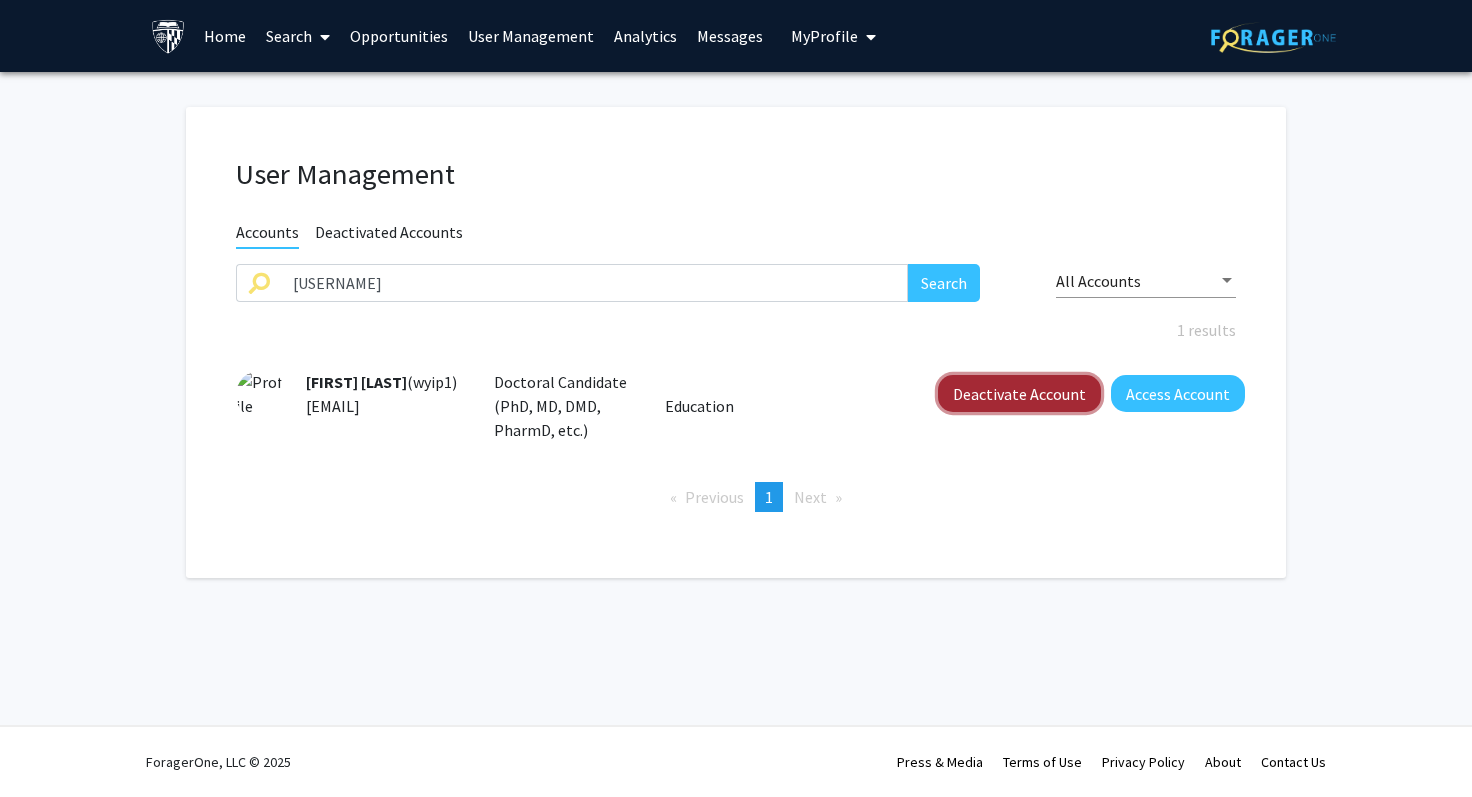 click on "Deactivate Account" at bounding box center [1019, 393] 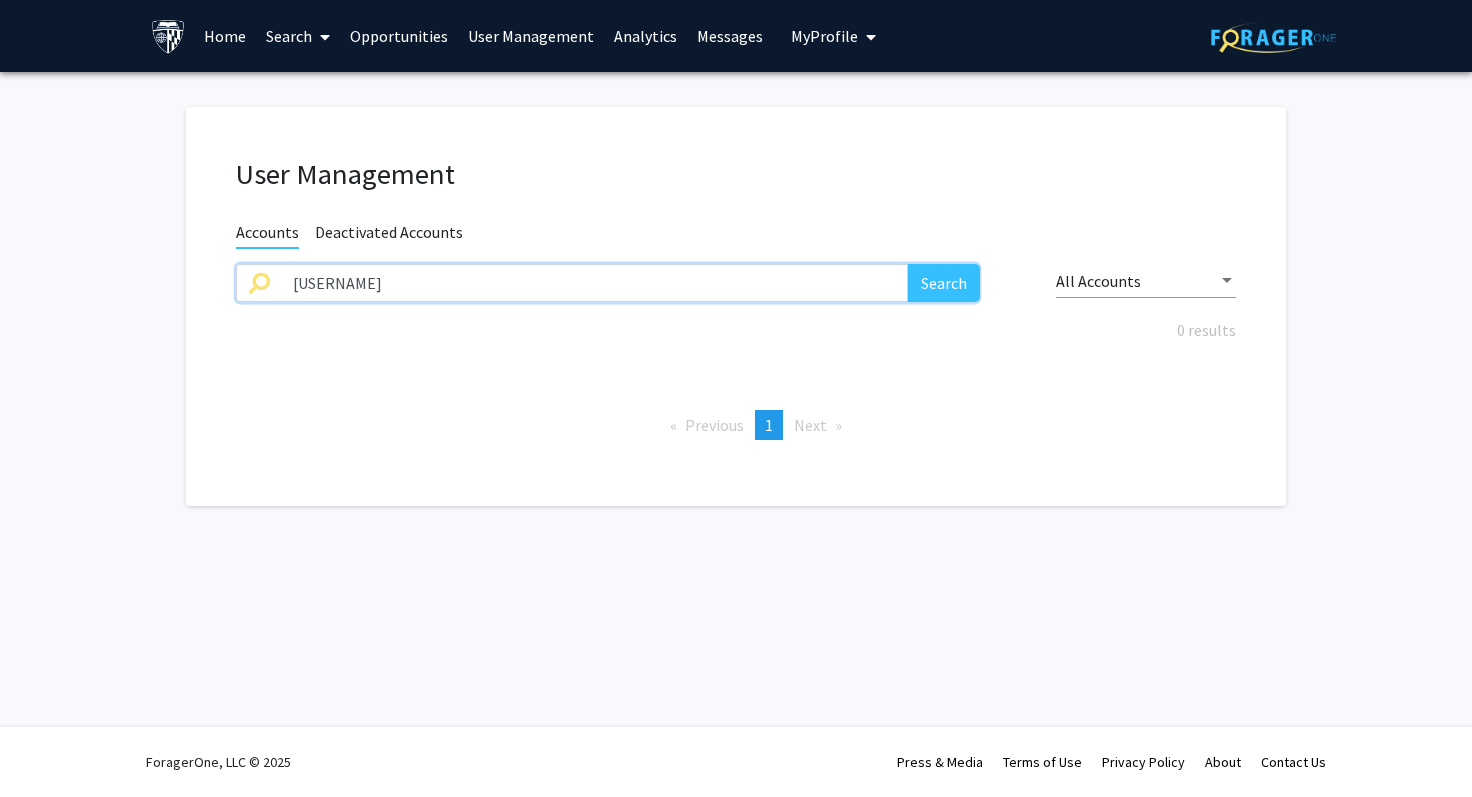 drag, startPoint x: 364, startPoint y: 280, endPoint x: 370, endPoint y: 289, distance: 10.816654 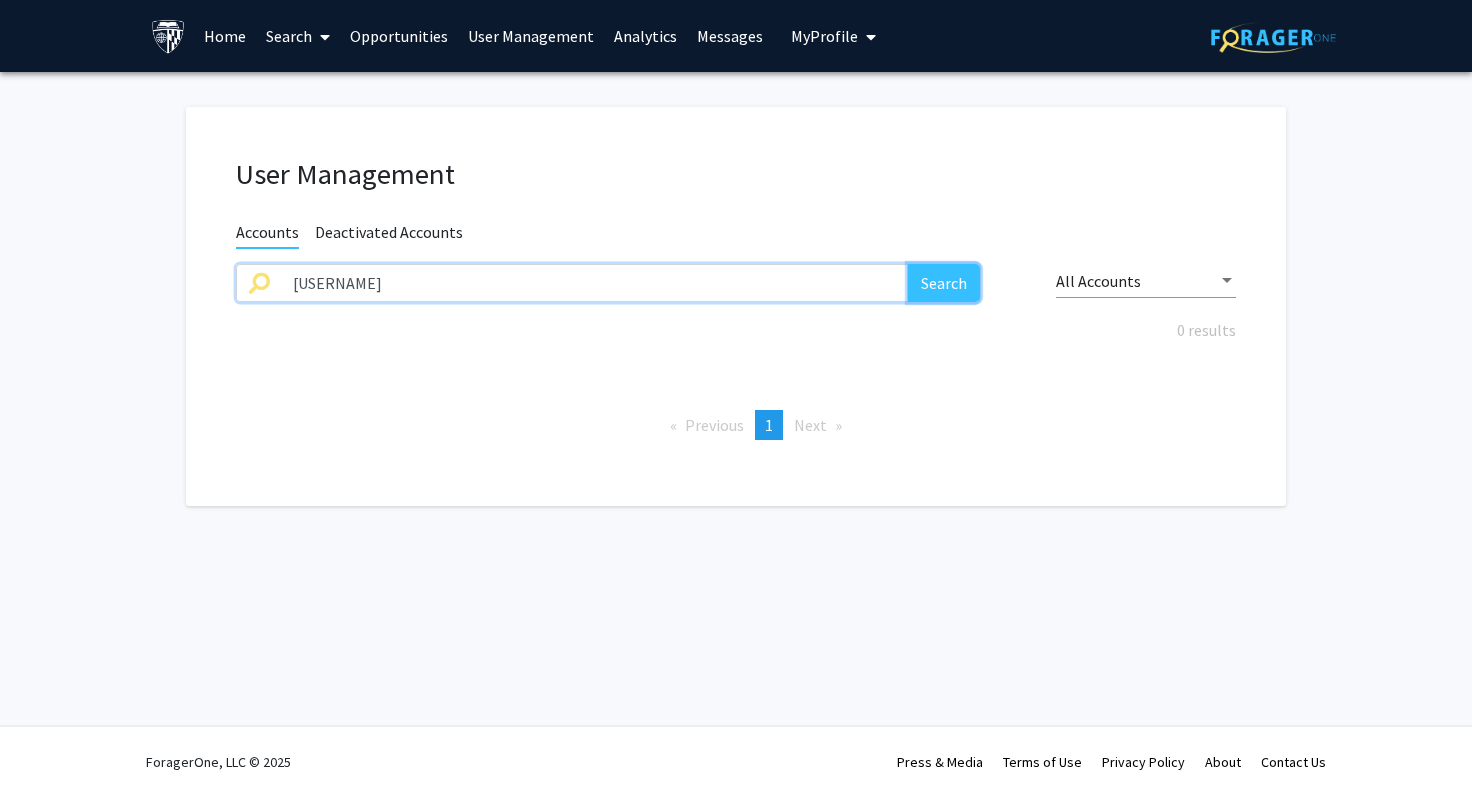 click on "Search" at bounding box center (944, 283) 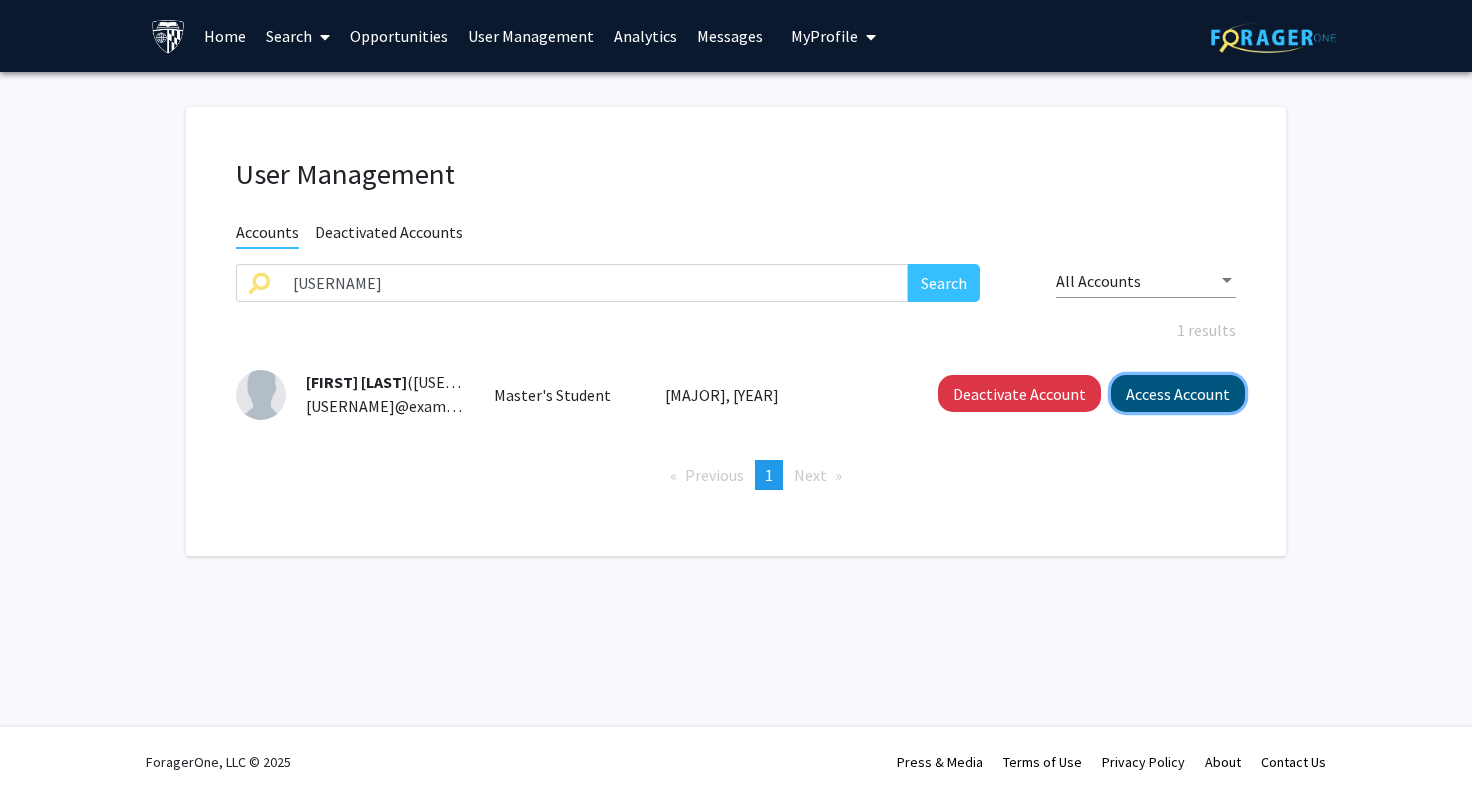 click on "Access Account" at bounding box center (1178, 393) 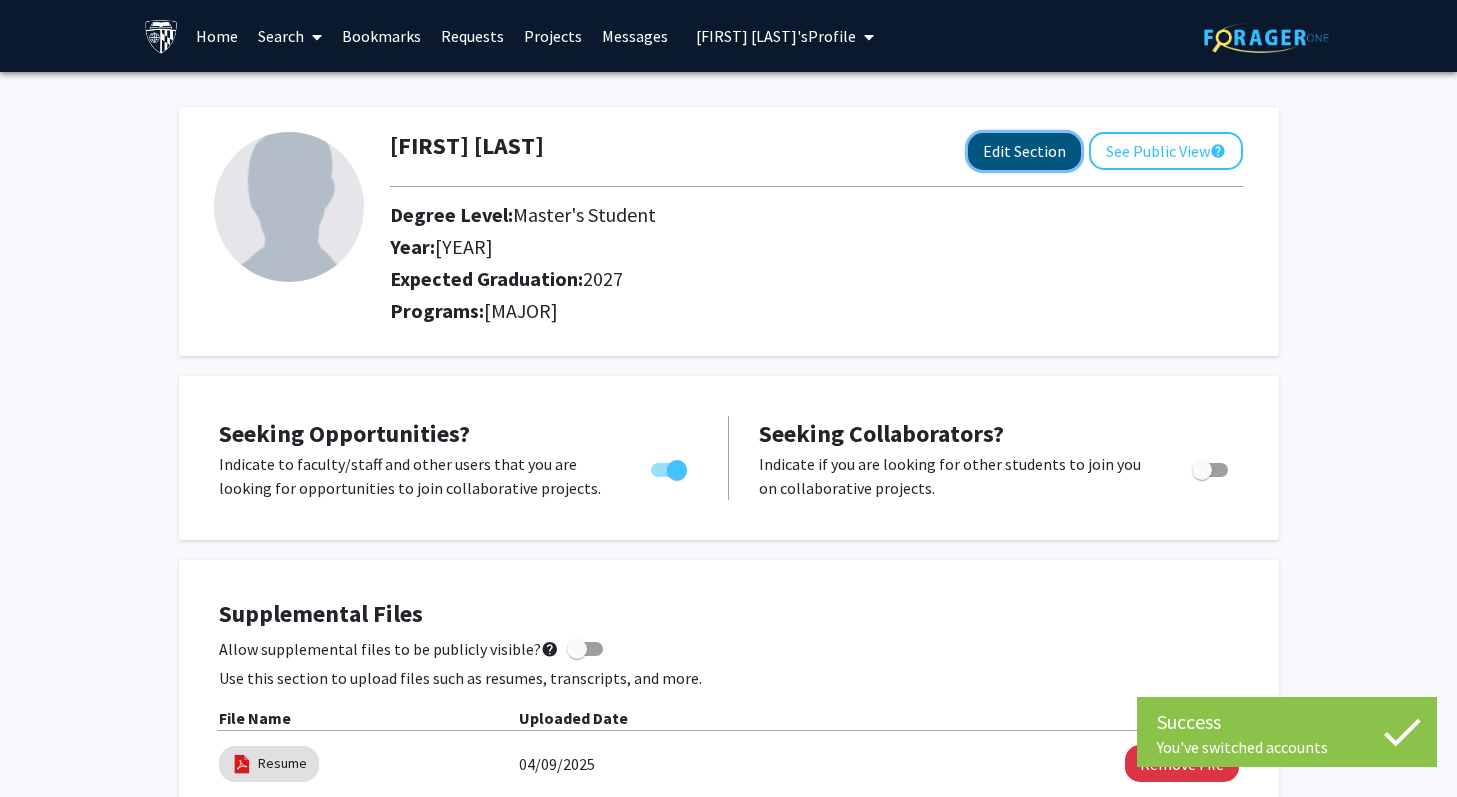 click on "Edit Section" at bounding box center (1024, 151) 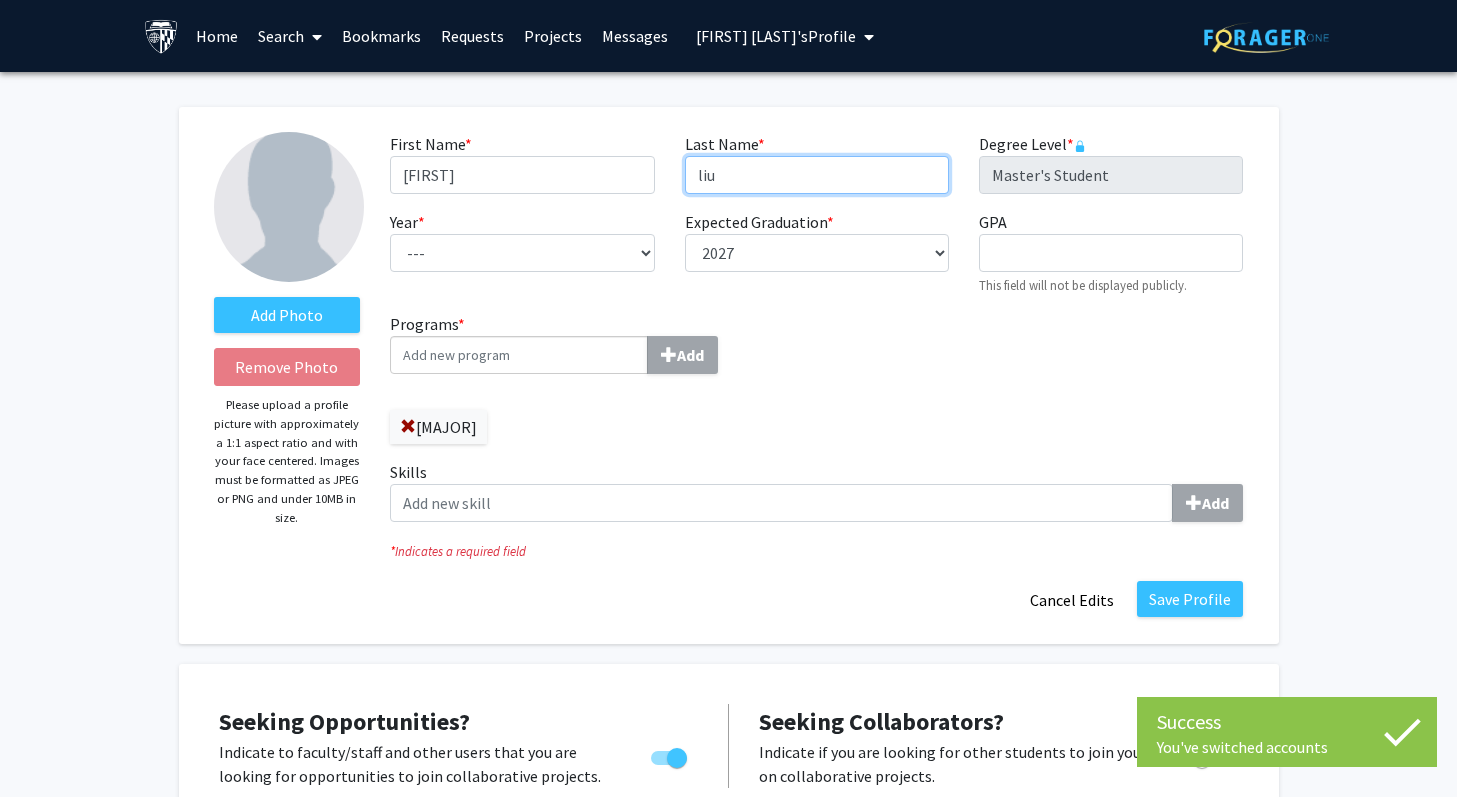 click on "liu" at bounding box center (817, 175) 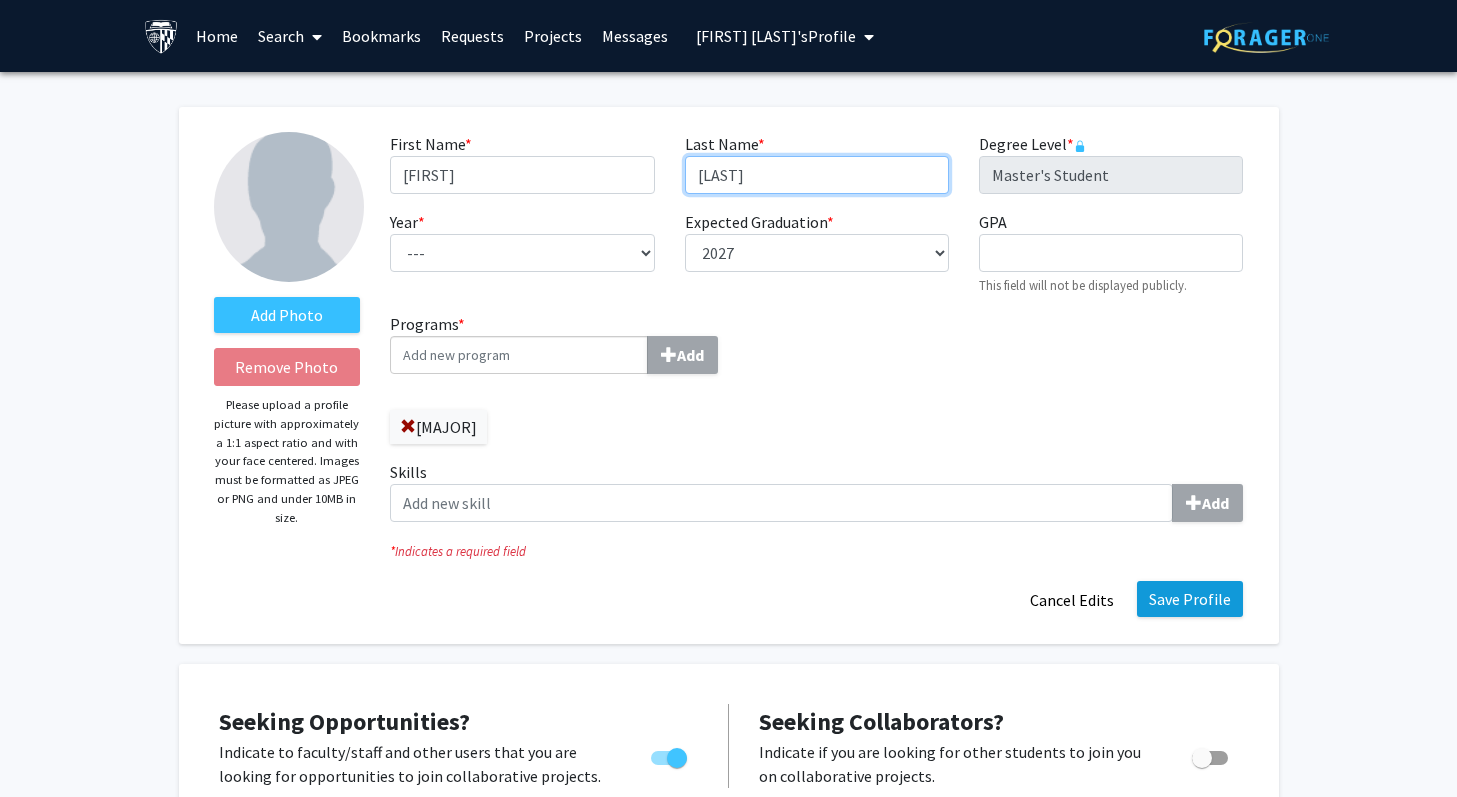 type on "[LAST]" 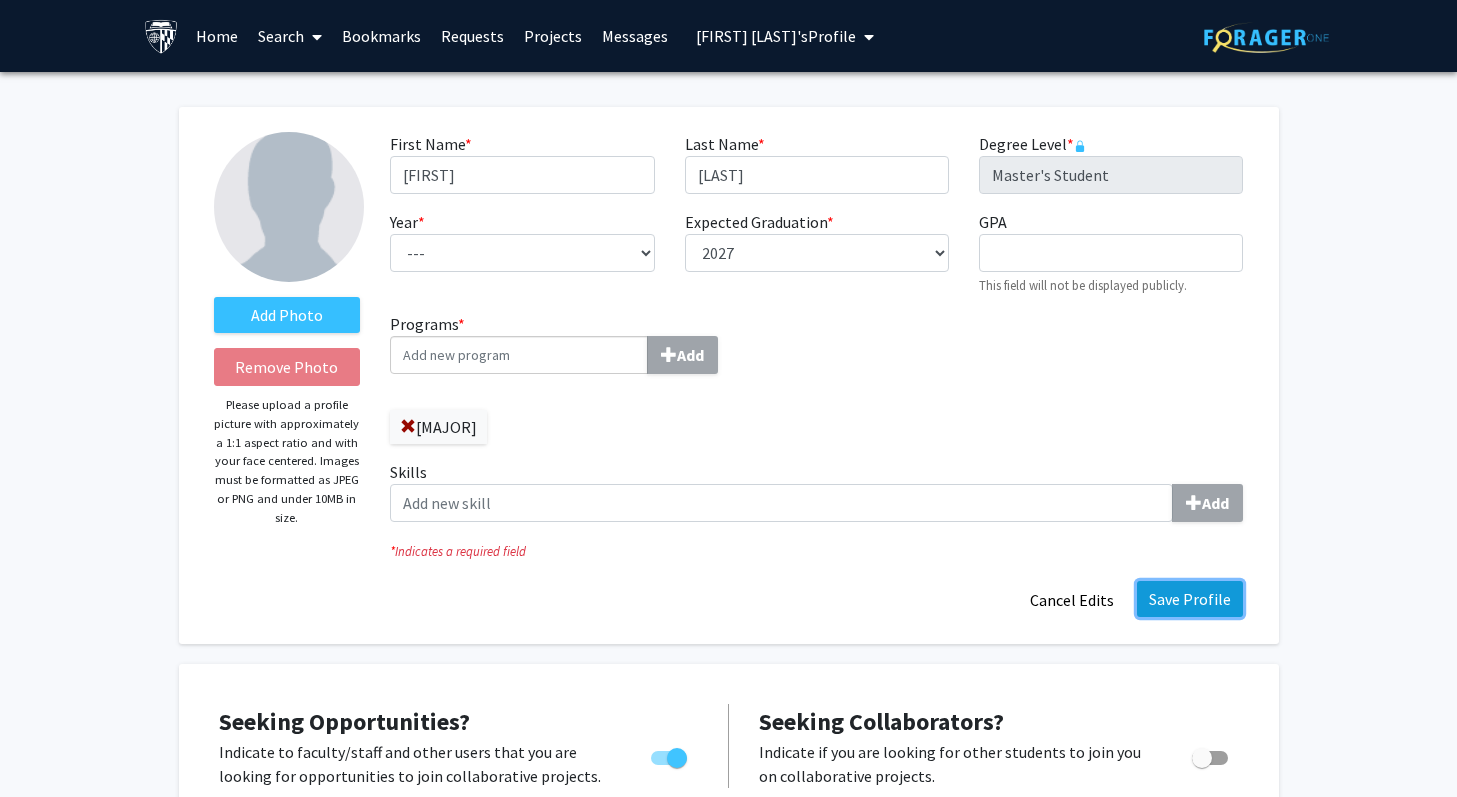 click on "Save Profile" at bounding box center [1190, 599] 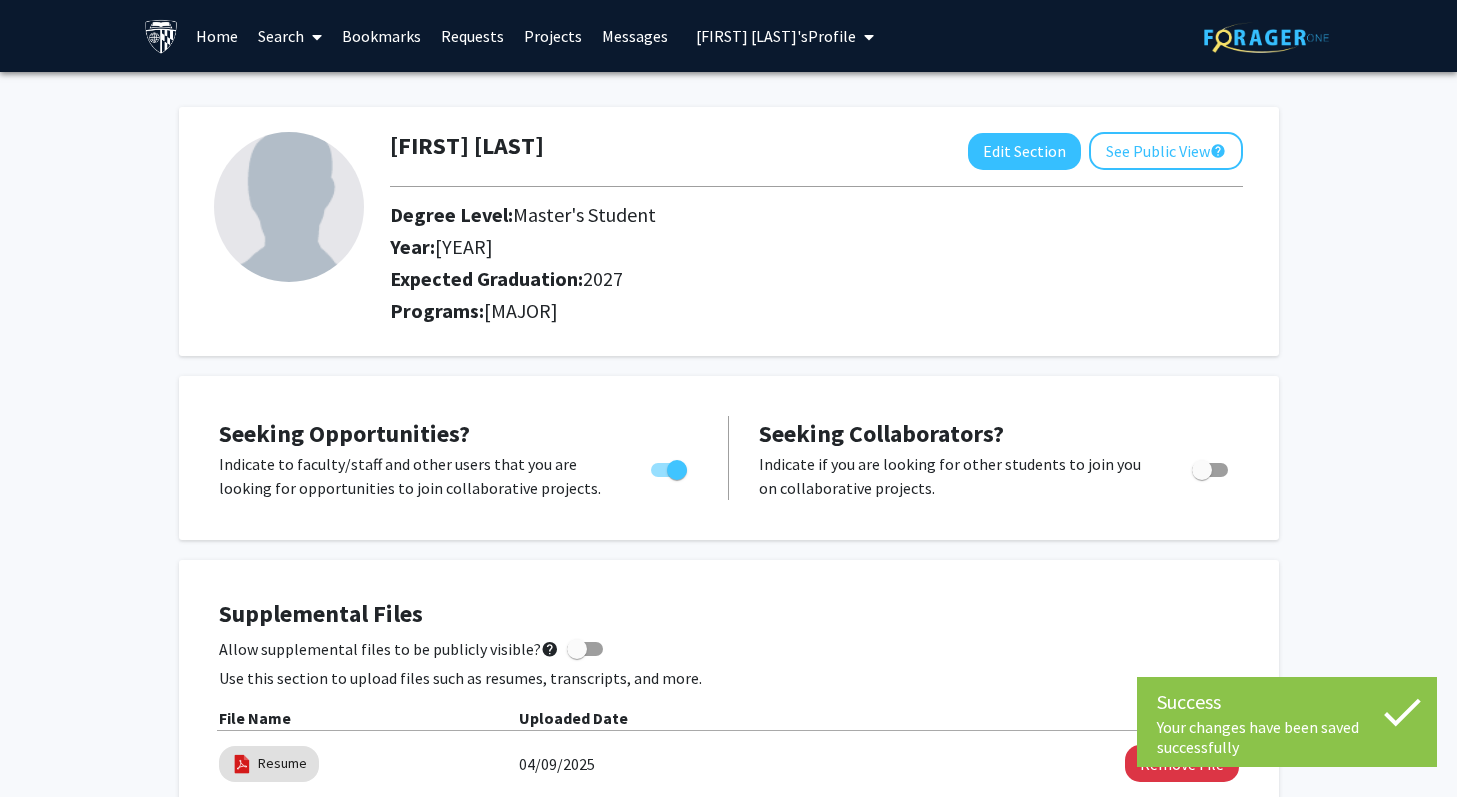 click on "[FIRST] [LAST]'s Profile" at bounding box center (785, 36) 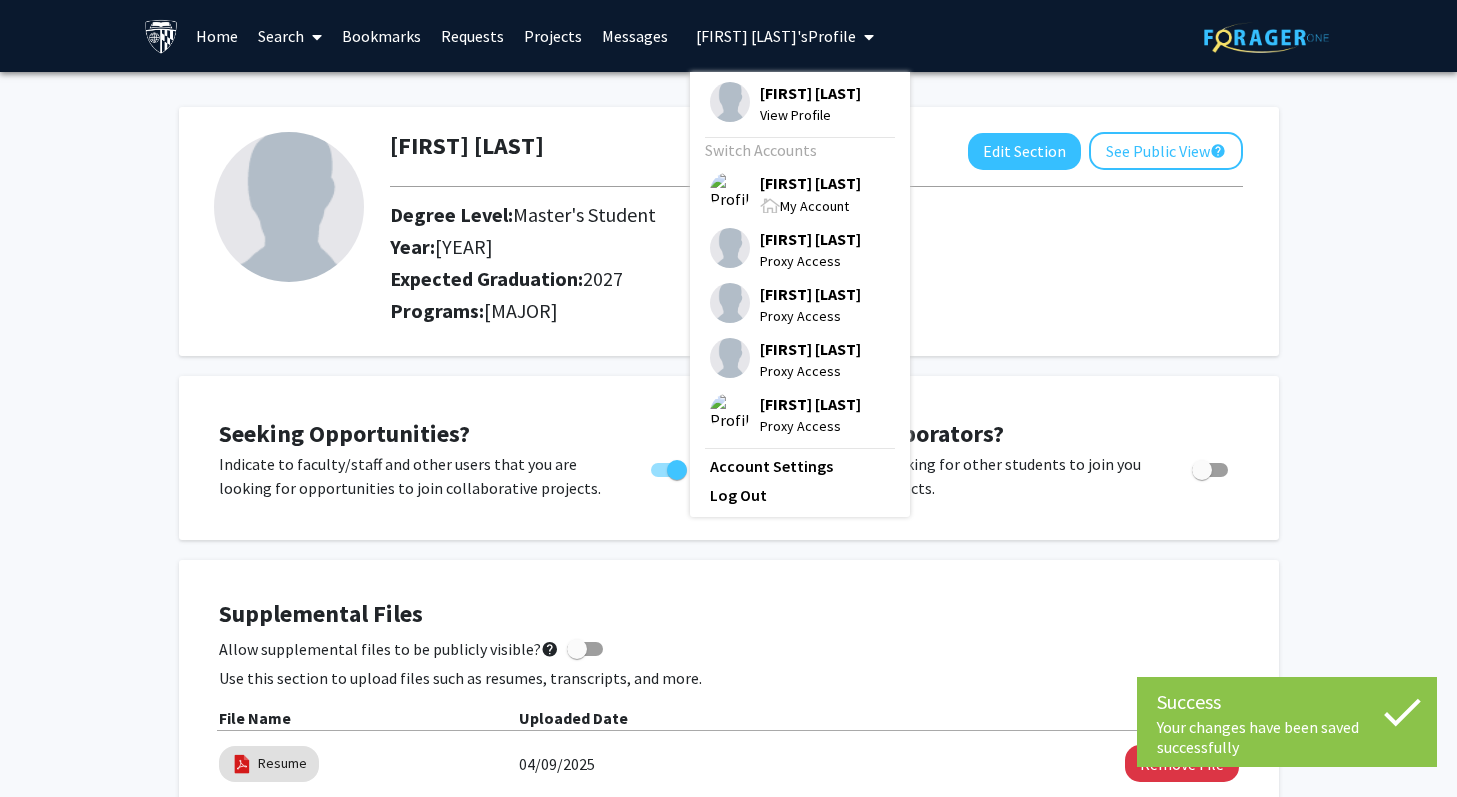 click on "[FIRST] [LAST]" at bounding box center (810, 183) 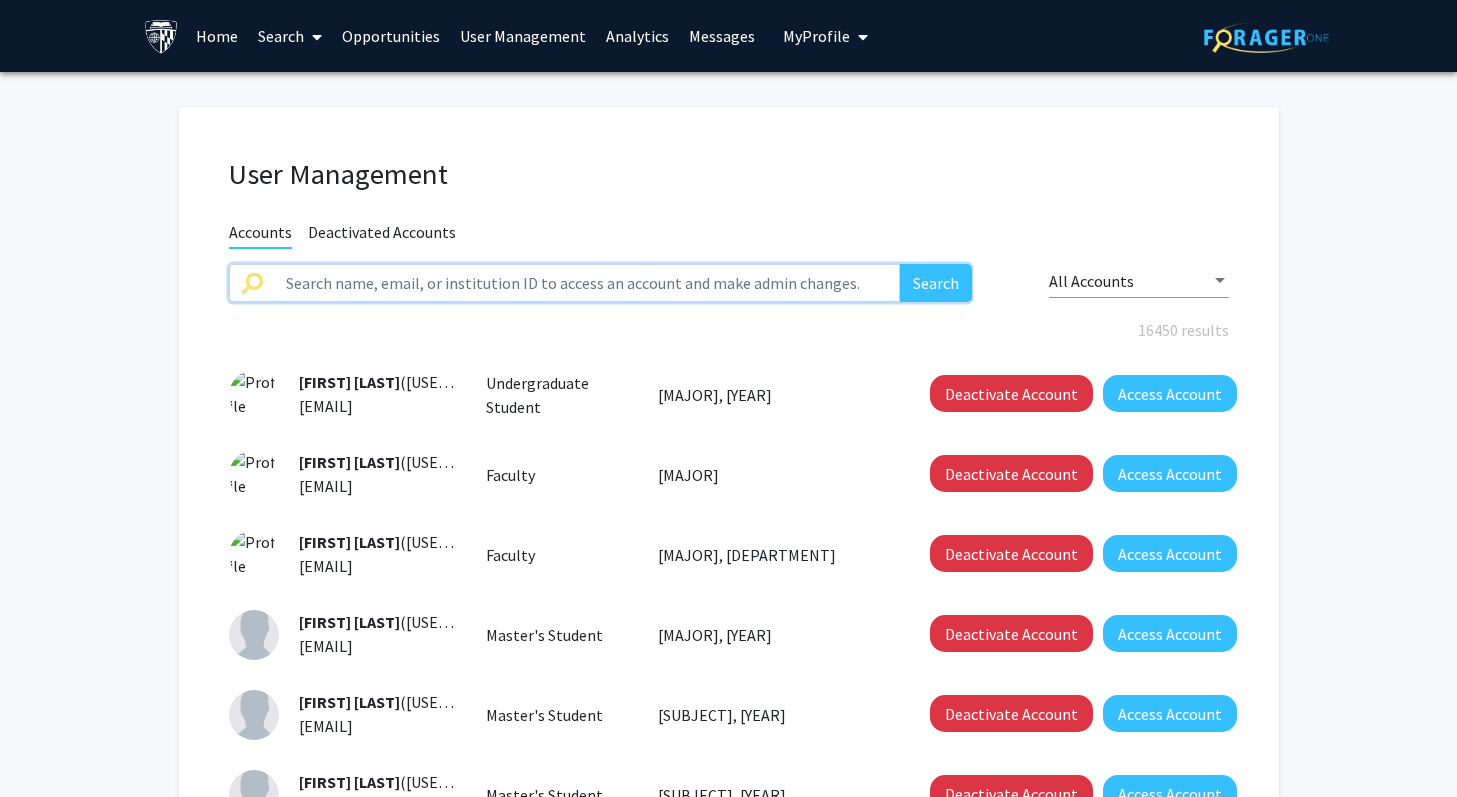click at bounding box center (587, 283) 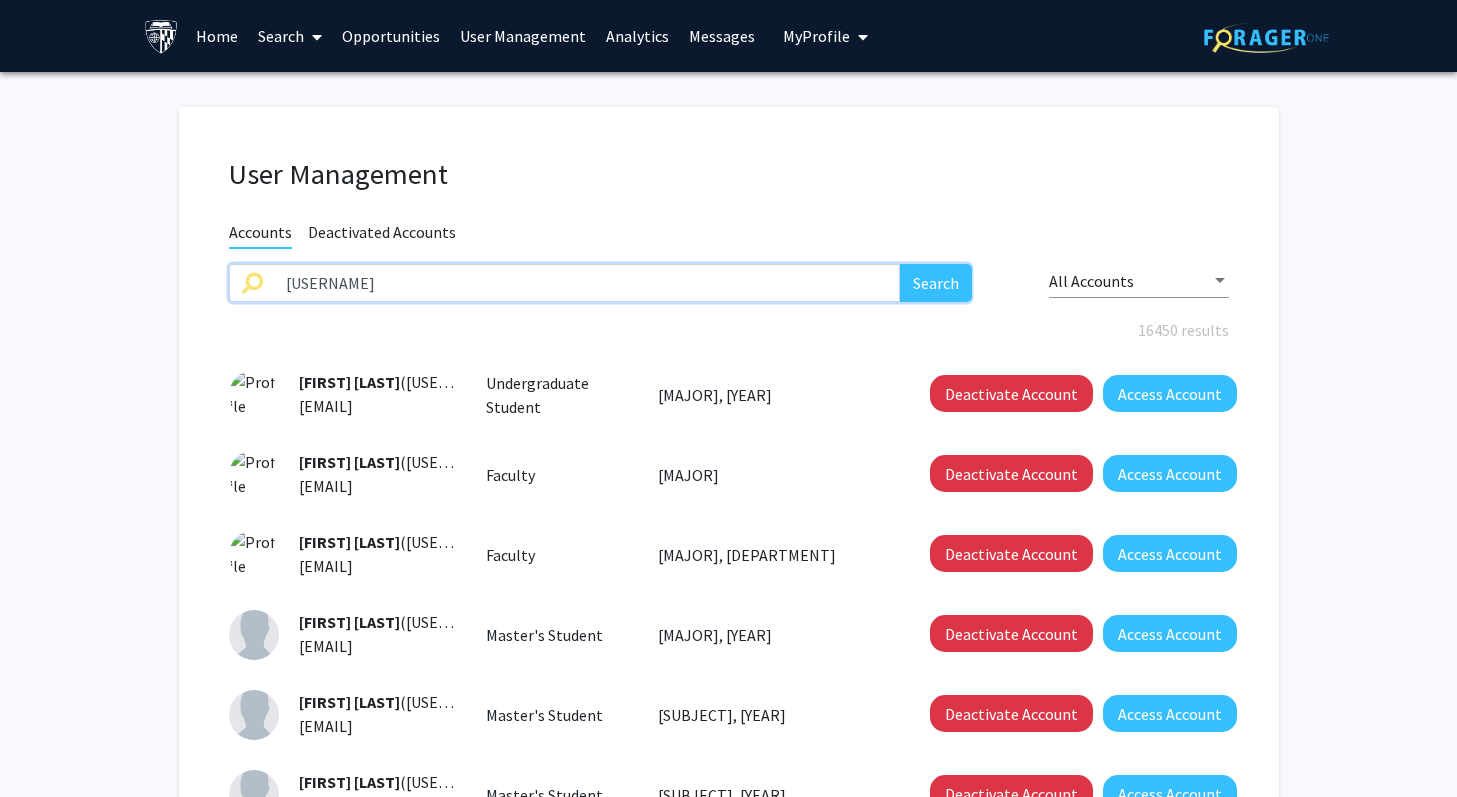 type on "[USERNAME]" 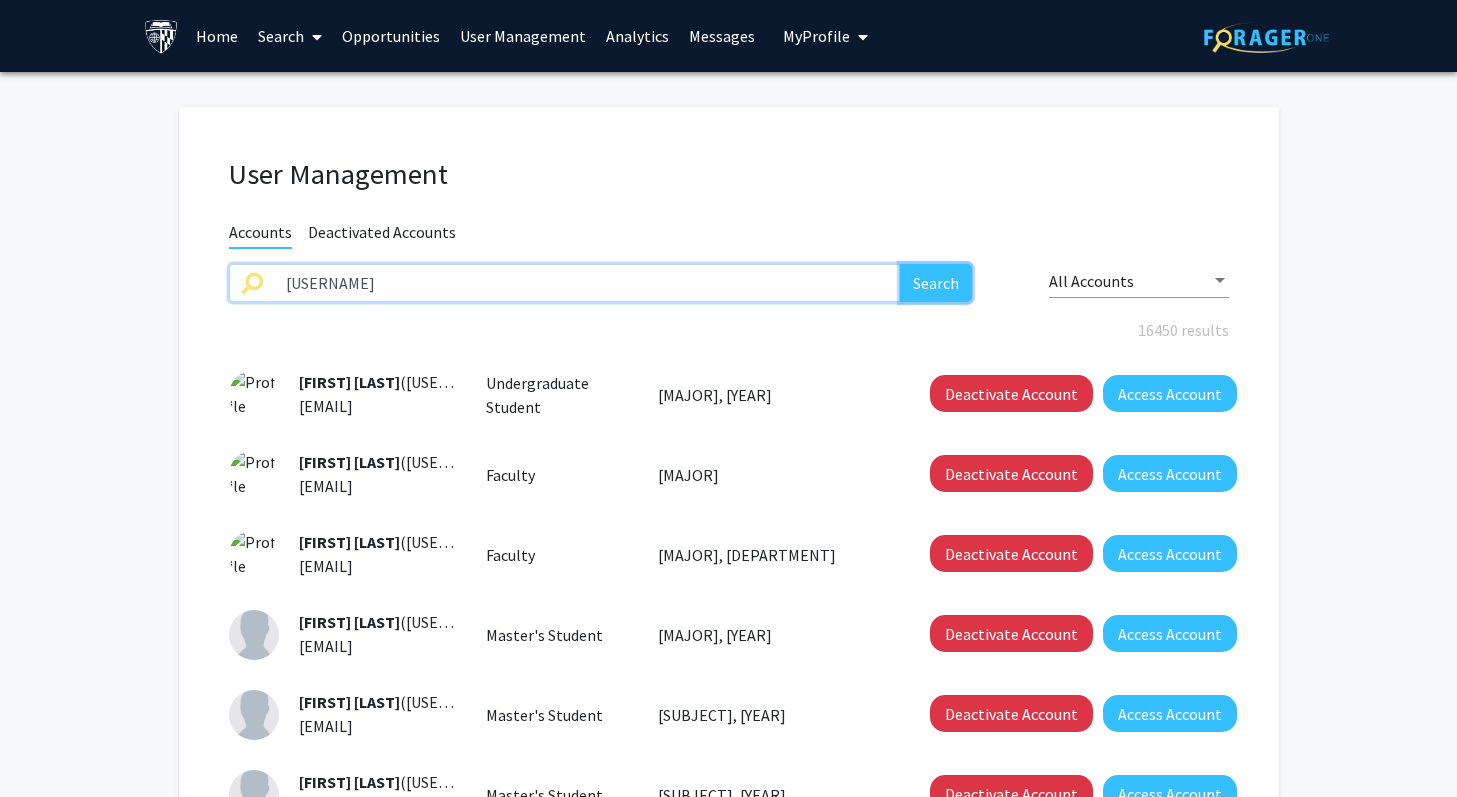 click on "Search" at bounding box center (936, 283) 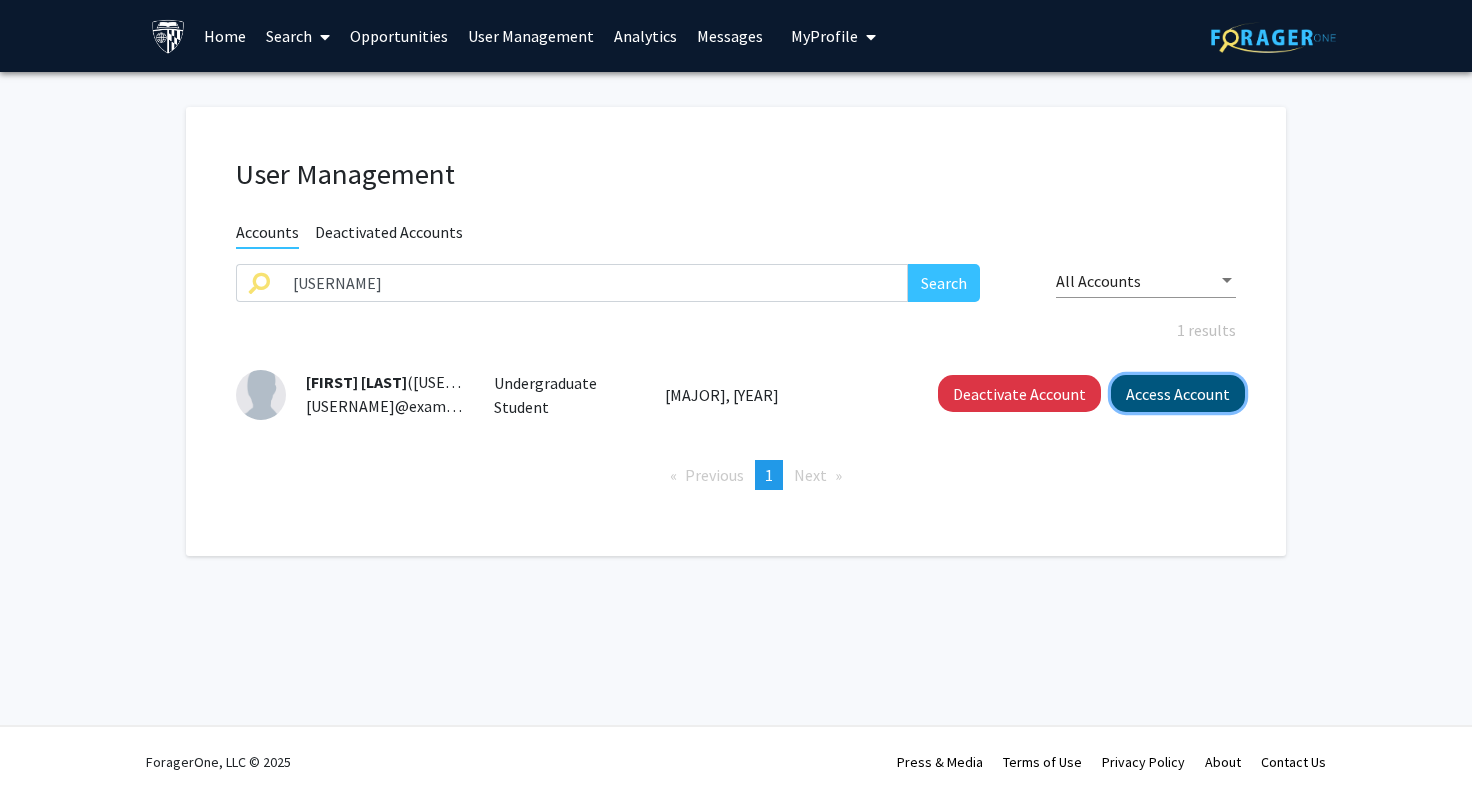 click on "Access Account" at bounding box center (1178, 393) 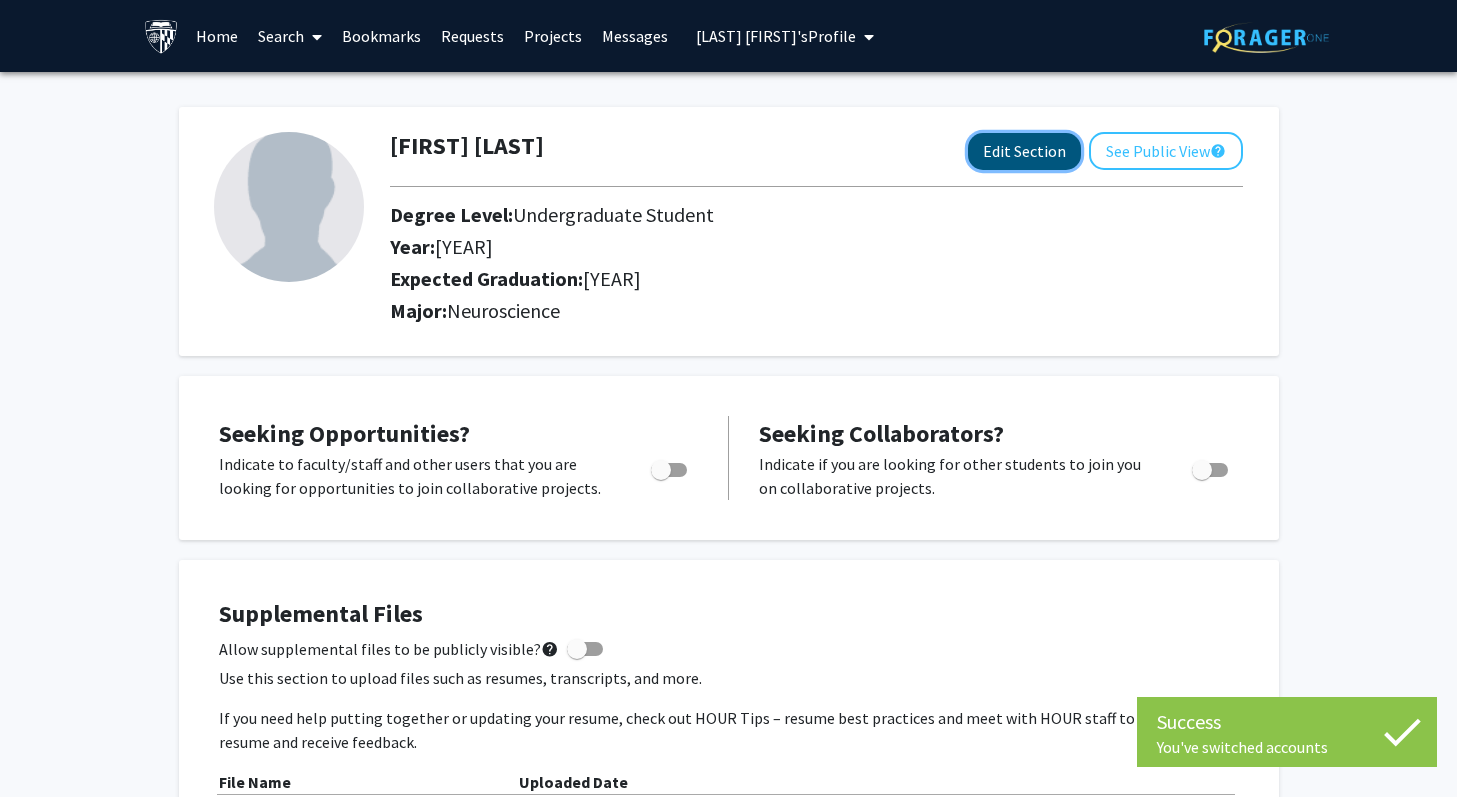 click on "Edit Section" at bounding box center (1024, 151) 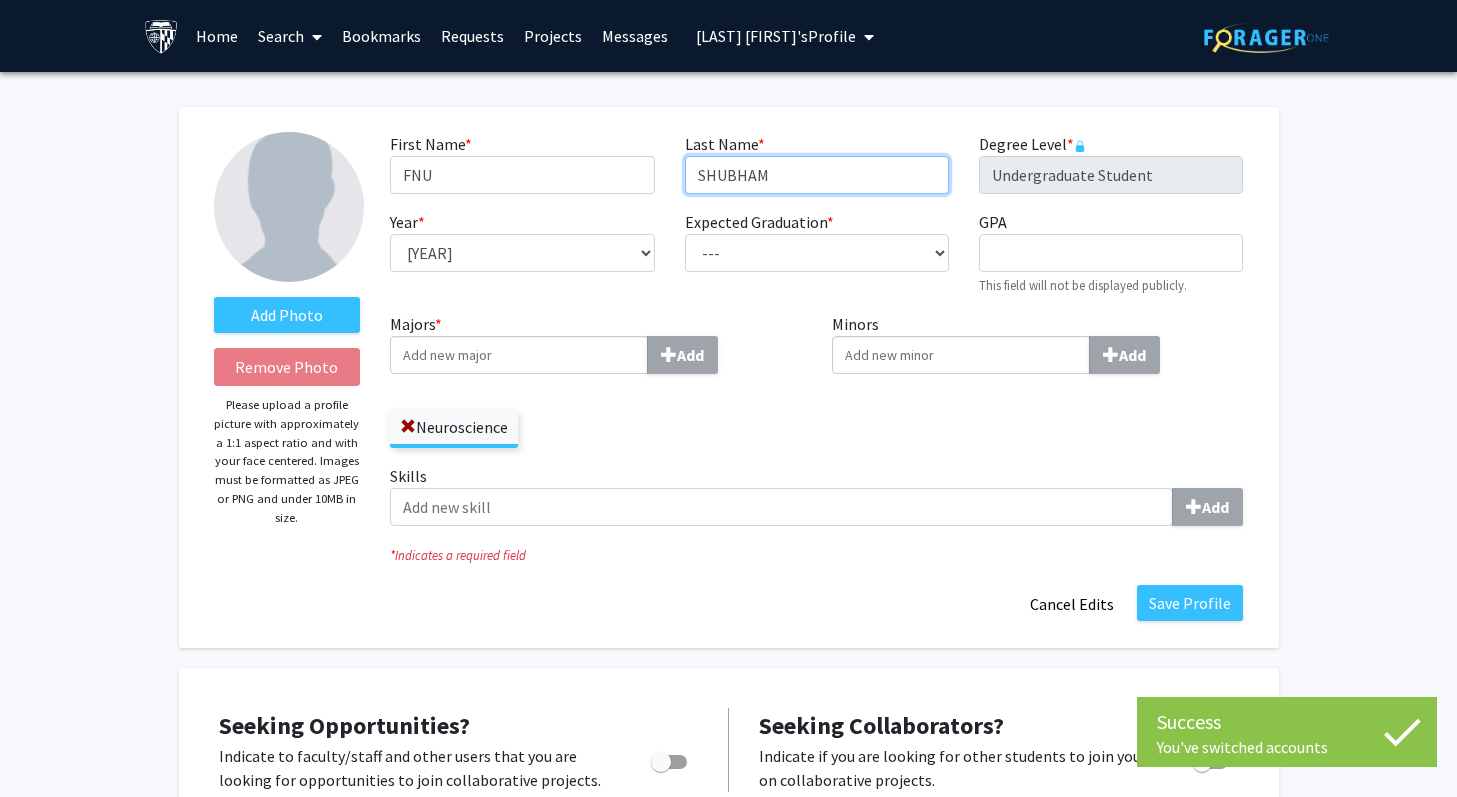 drag, startPoint x: 703, startPoint y: 169, endPoint x: 817, endPoint y: 169, distance: 114 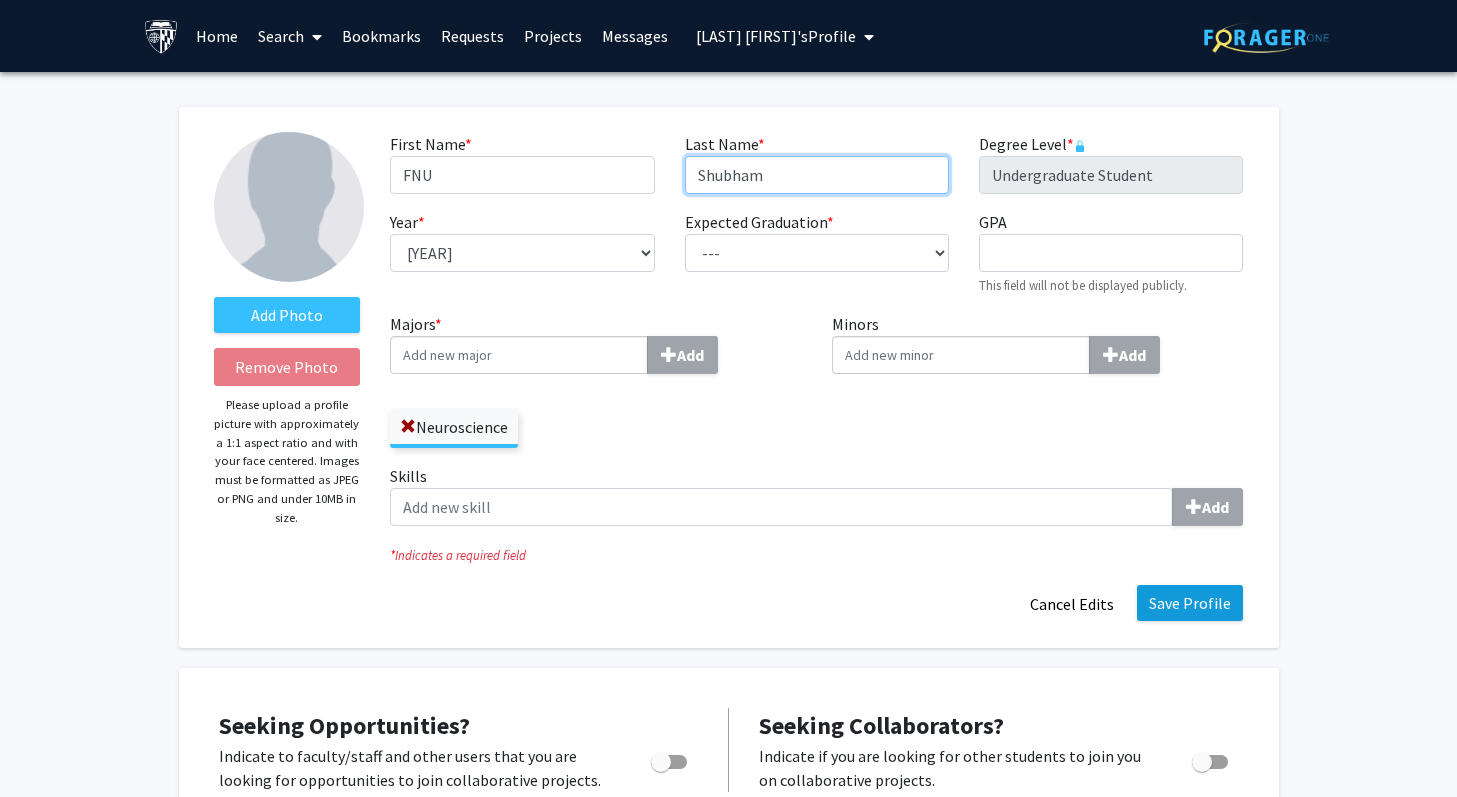 type on "Shubham" 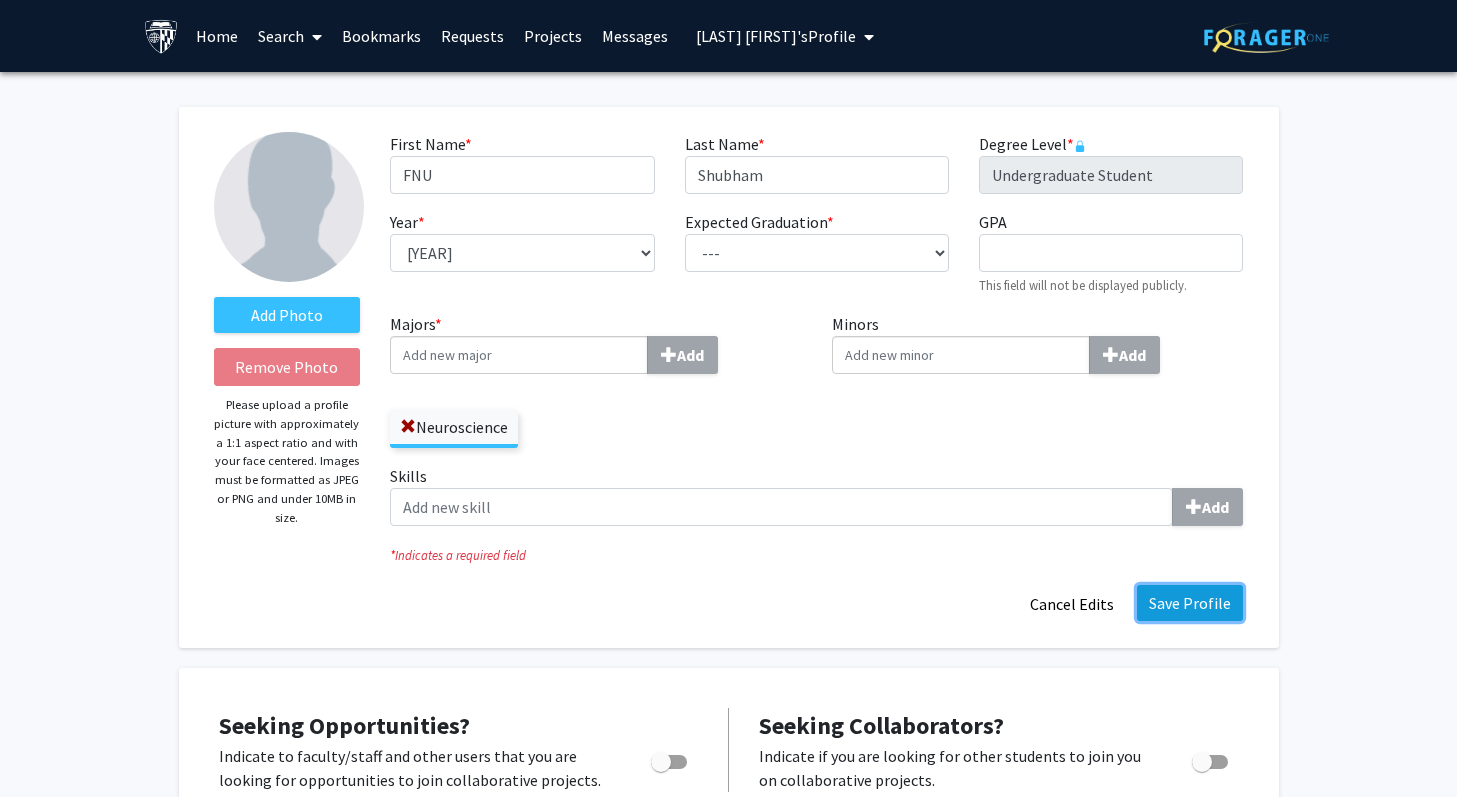 click on "Save Profile" at bounding box center [1190, 603] 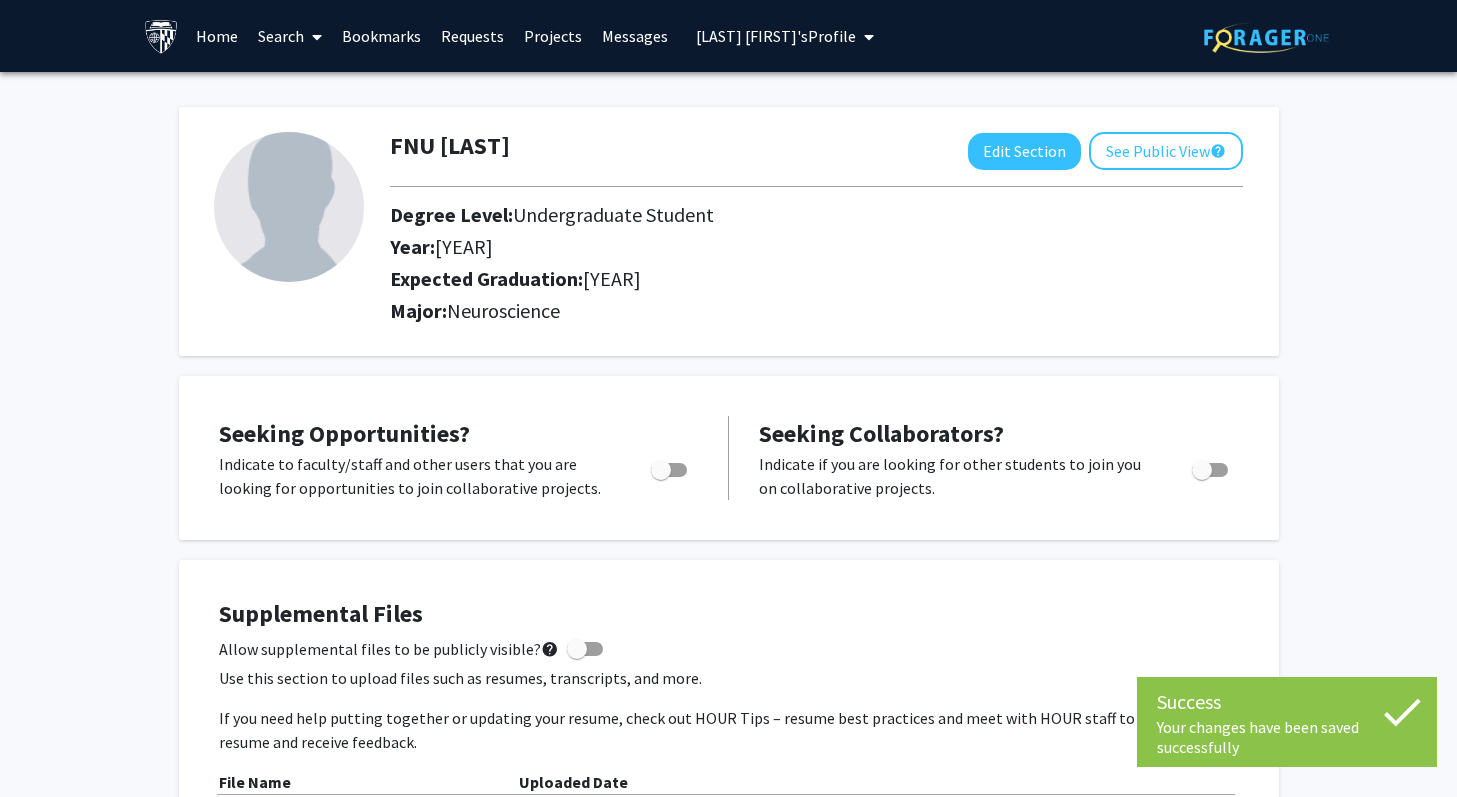 click on "FNU [LAST]'s Profile" at bounding box center (785, 36) 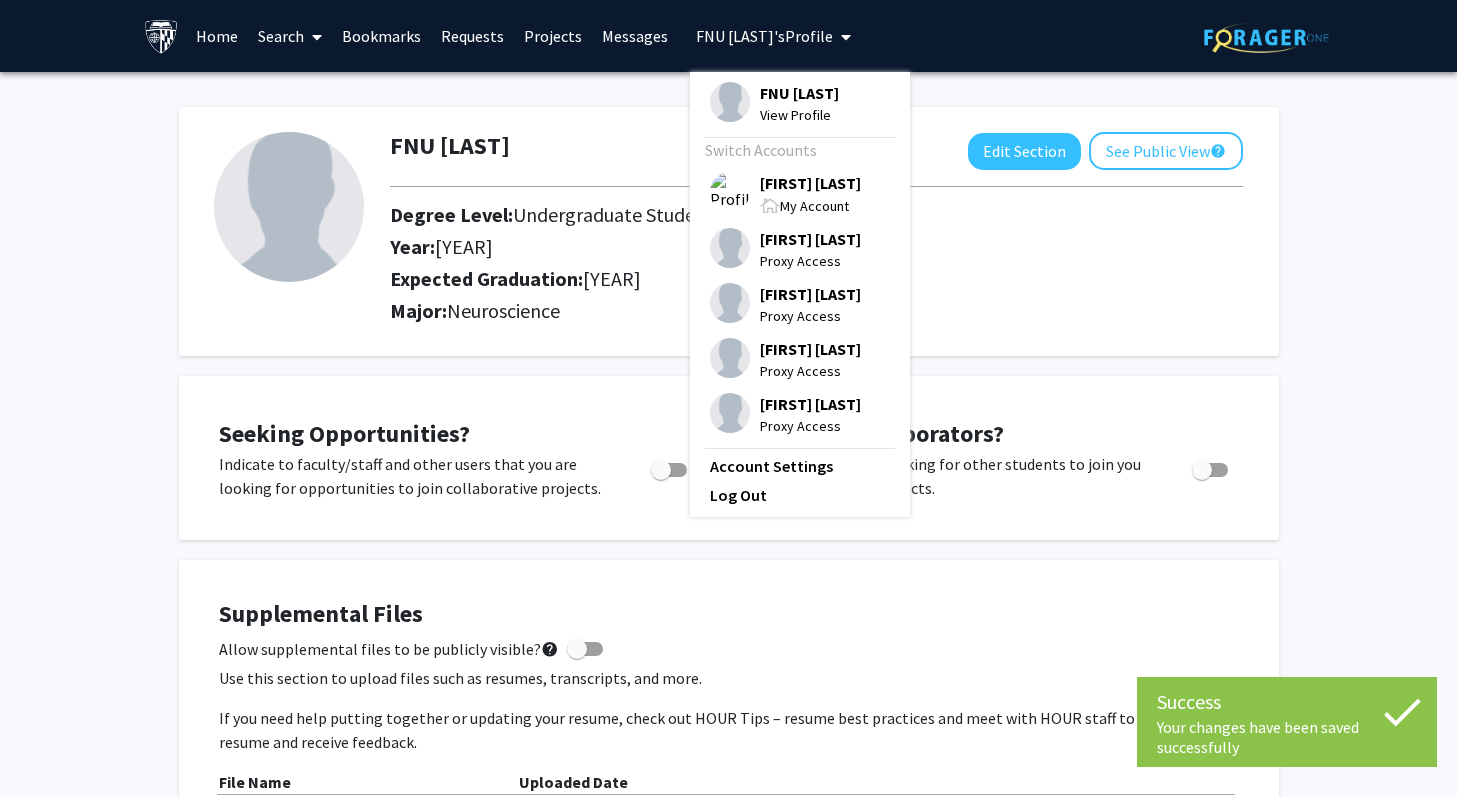 click on "My Account" at bounding box center (810, 205) 